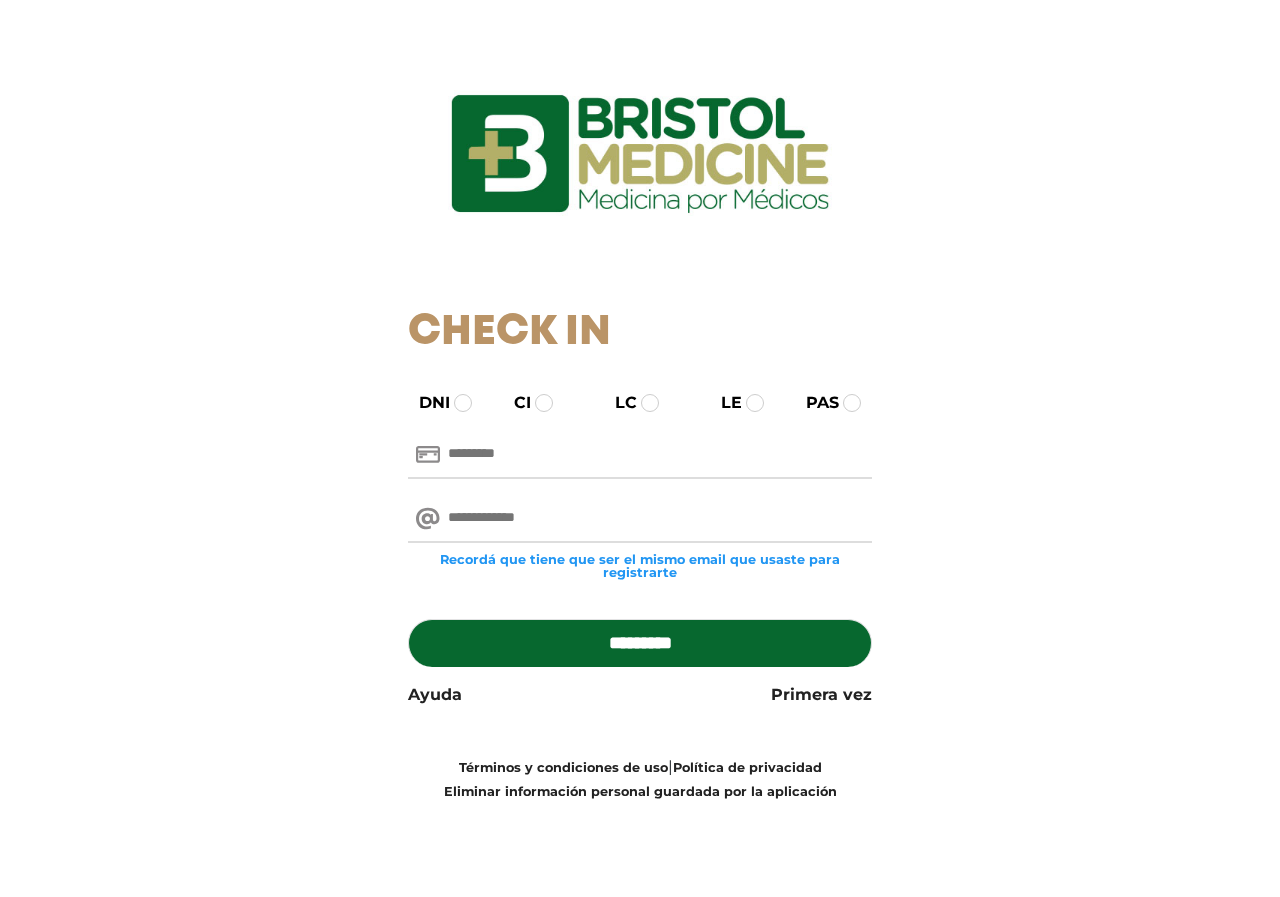 scroll, scrollTop: 0, scrollLeft: 0, axis: both 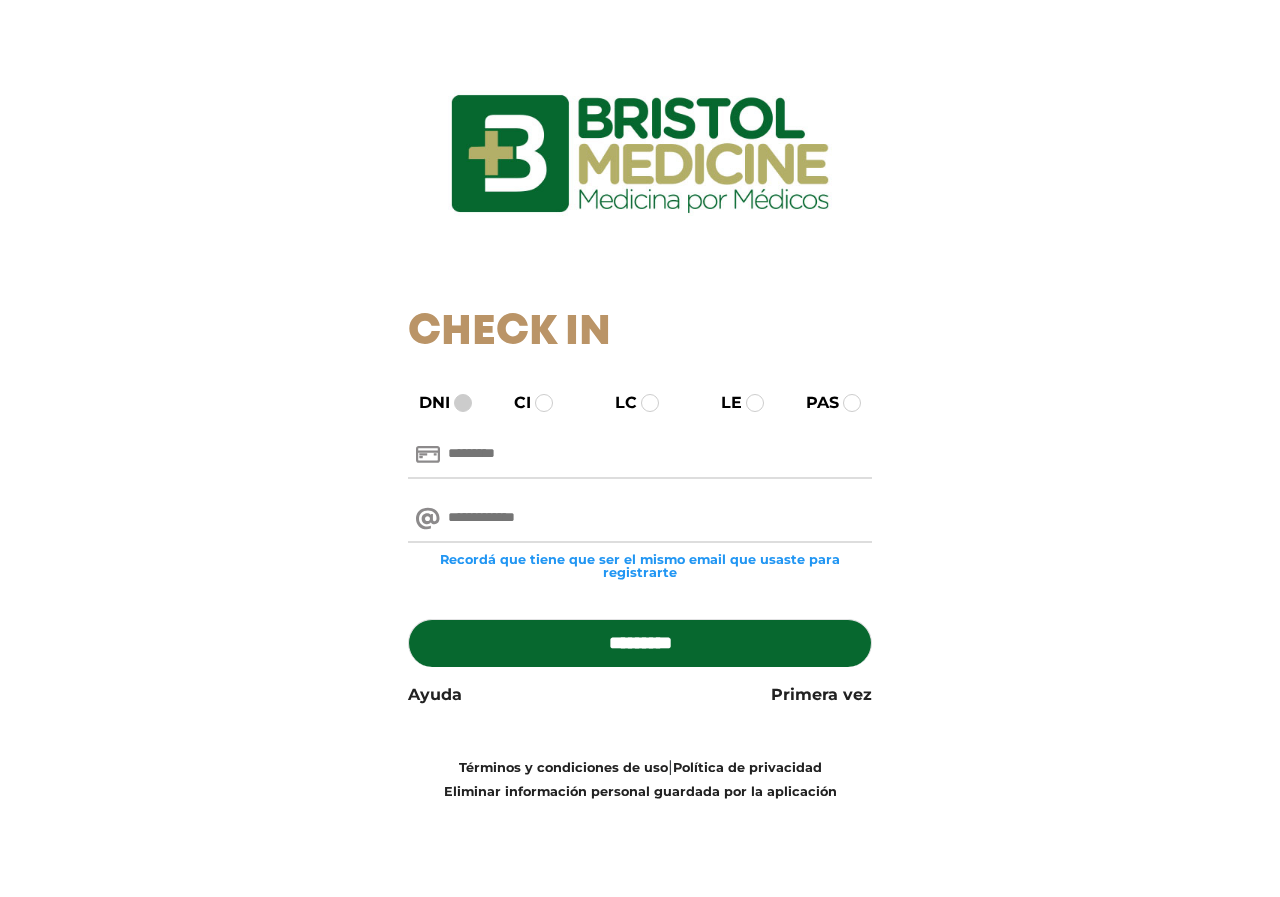 click at bounding box center [463, 403] 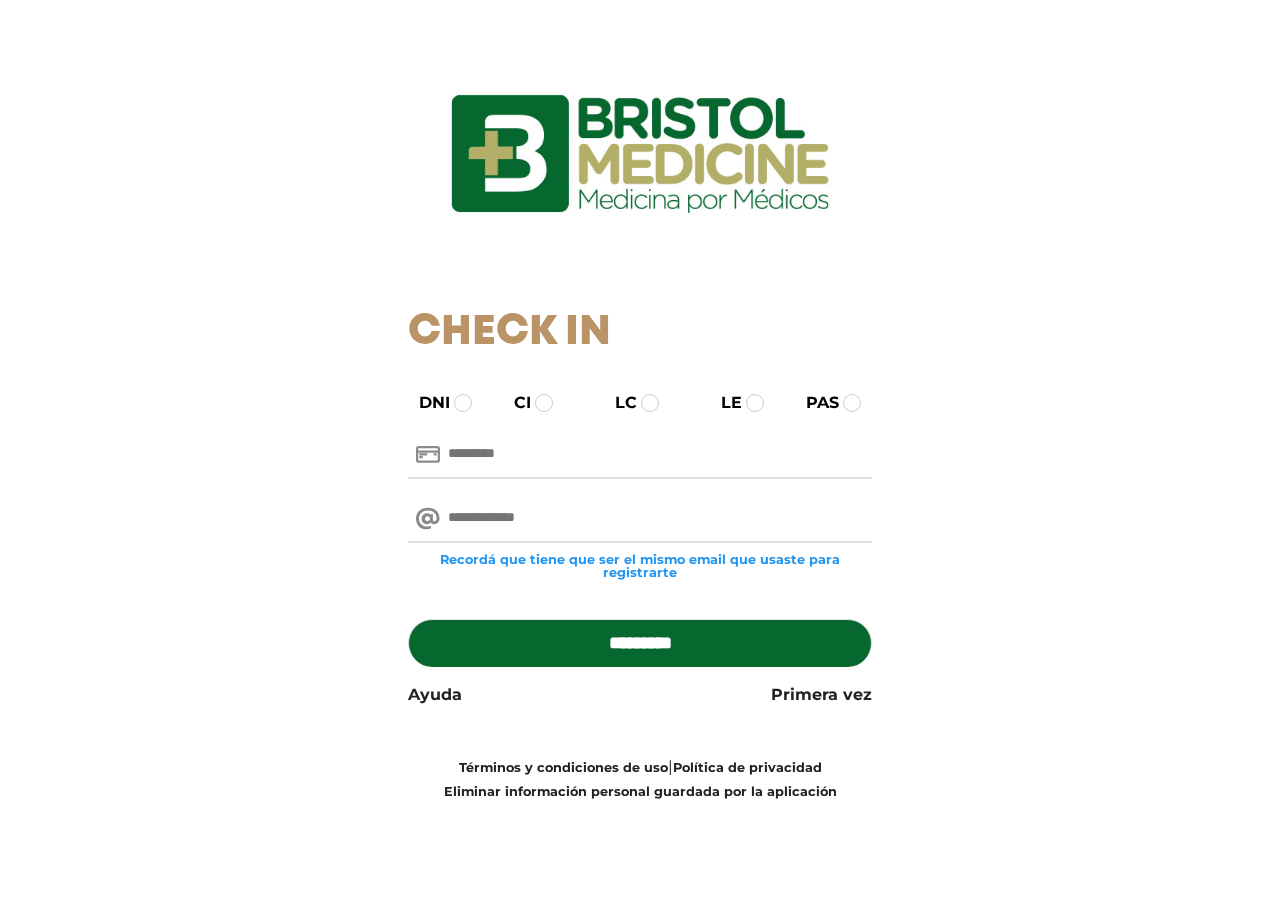 click at bounding box center [640, 455] 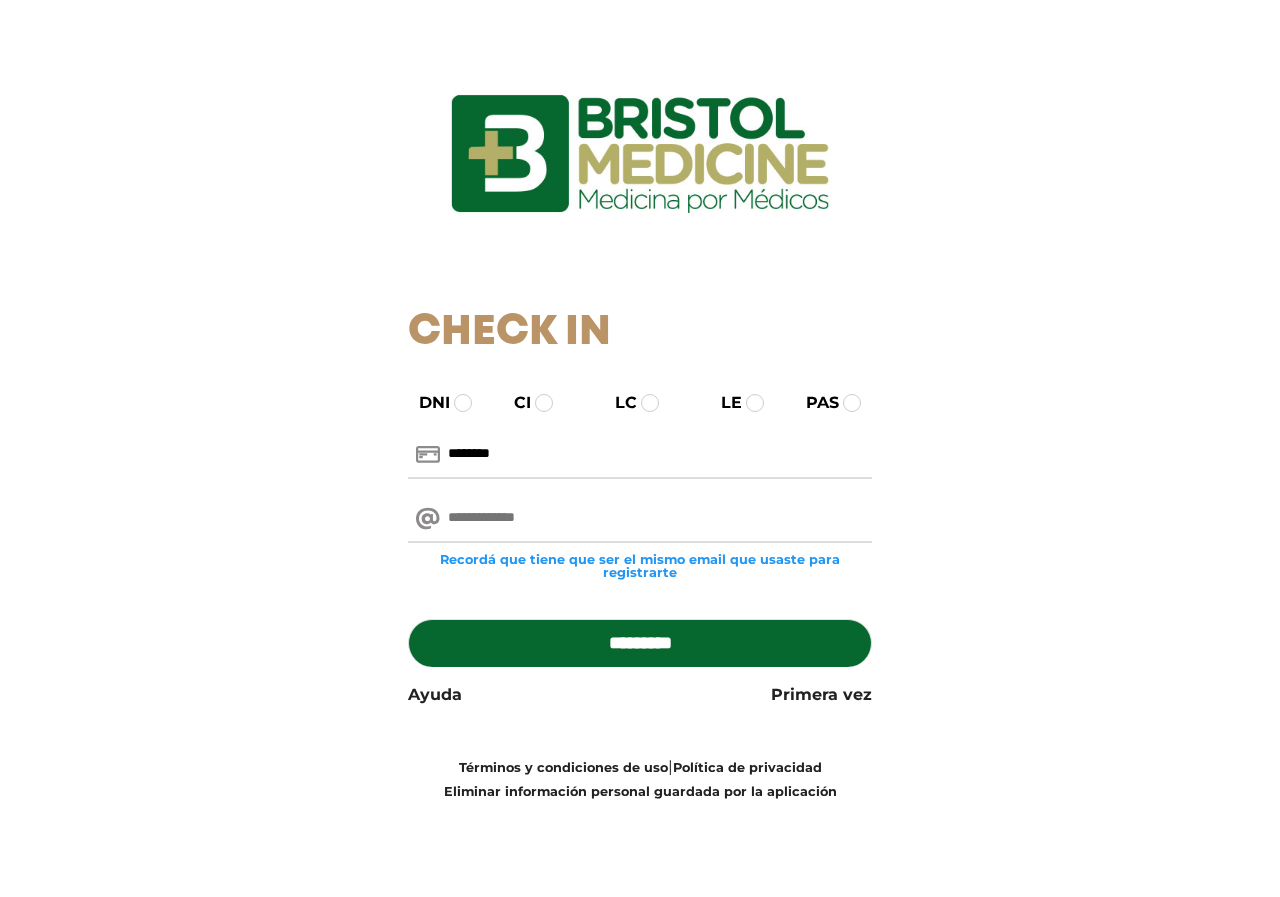 type on "********" 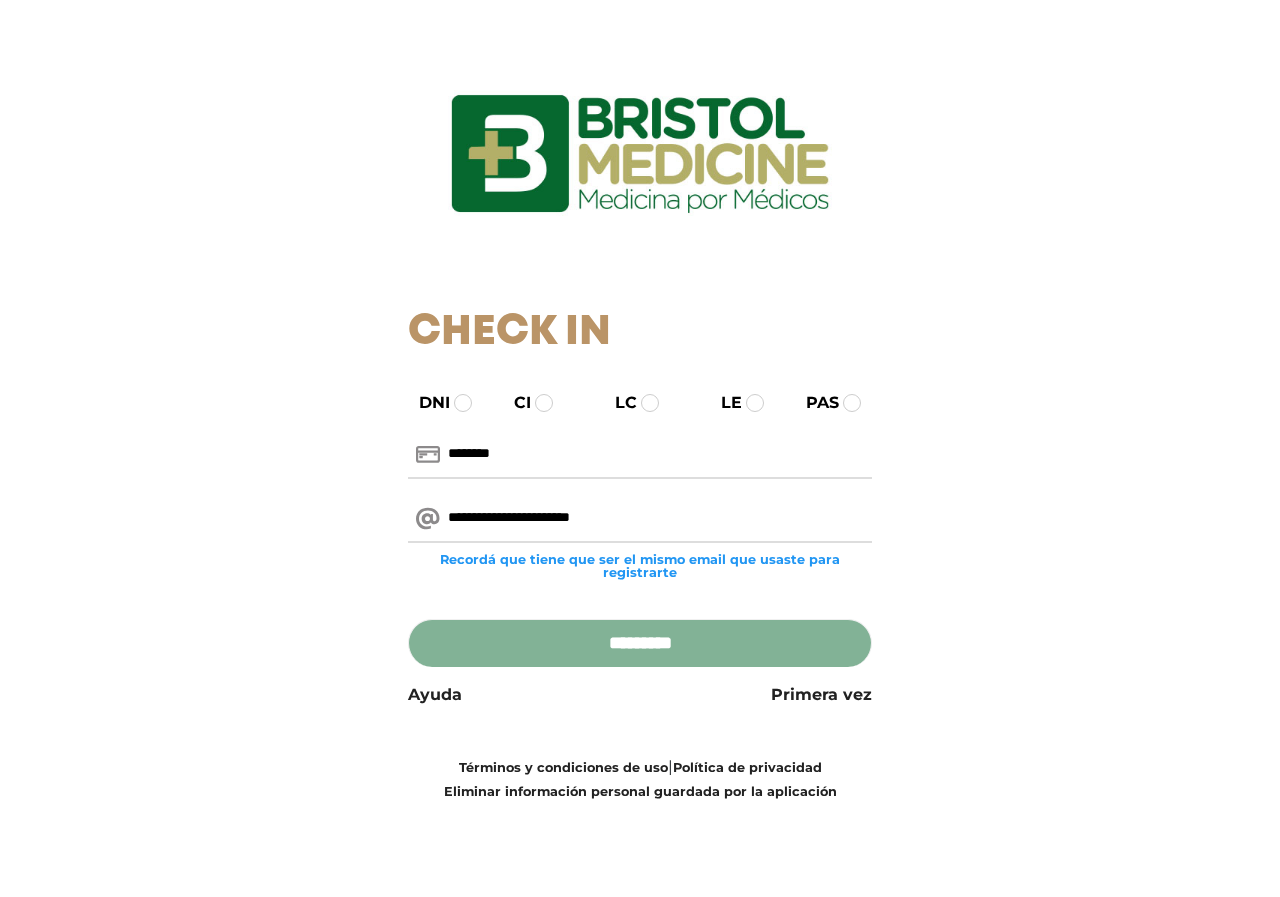 click on "*********" at bounding box center [640, 643] 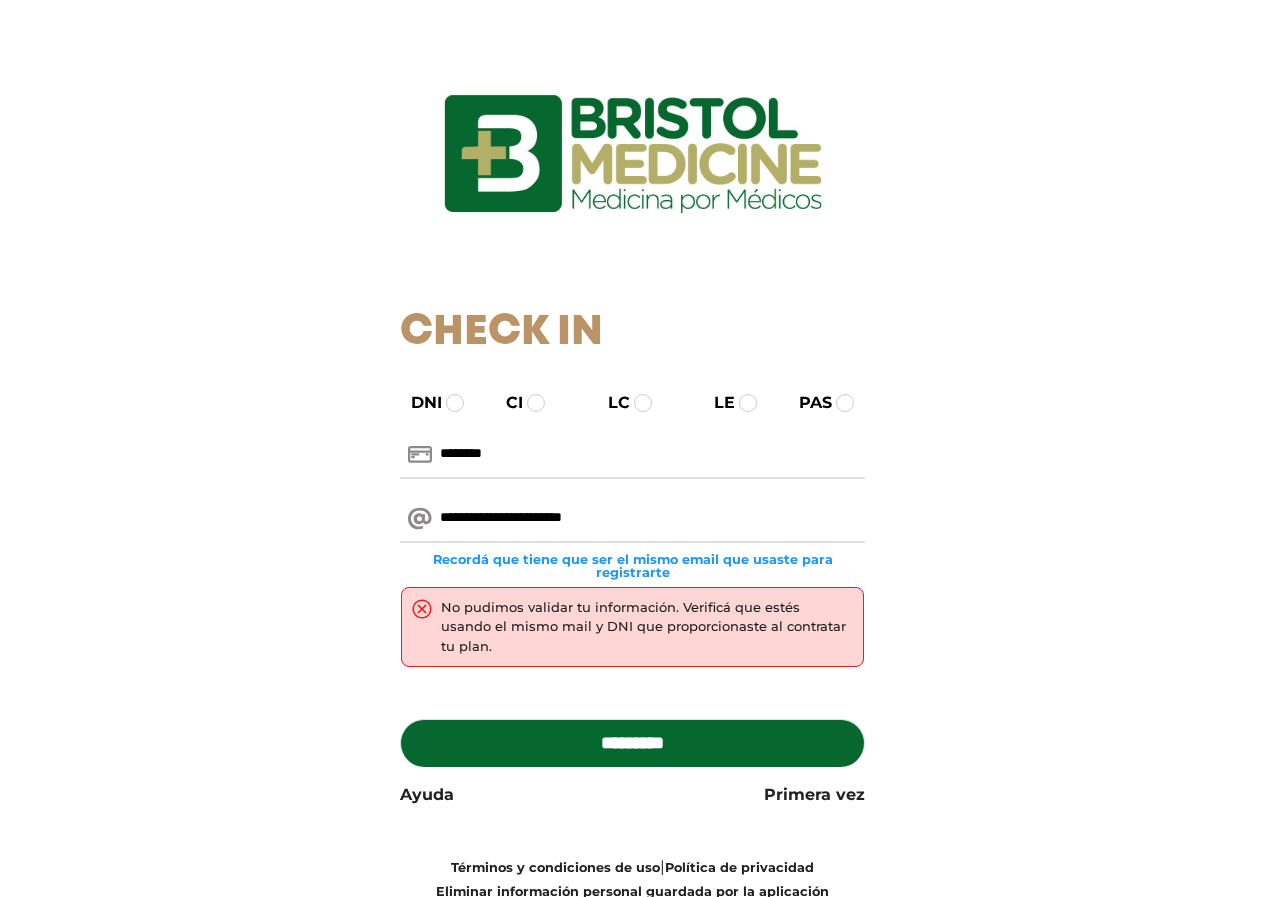 scroll, scrollTop: 0, scrollLeft: 0, axis: both 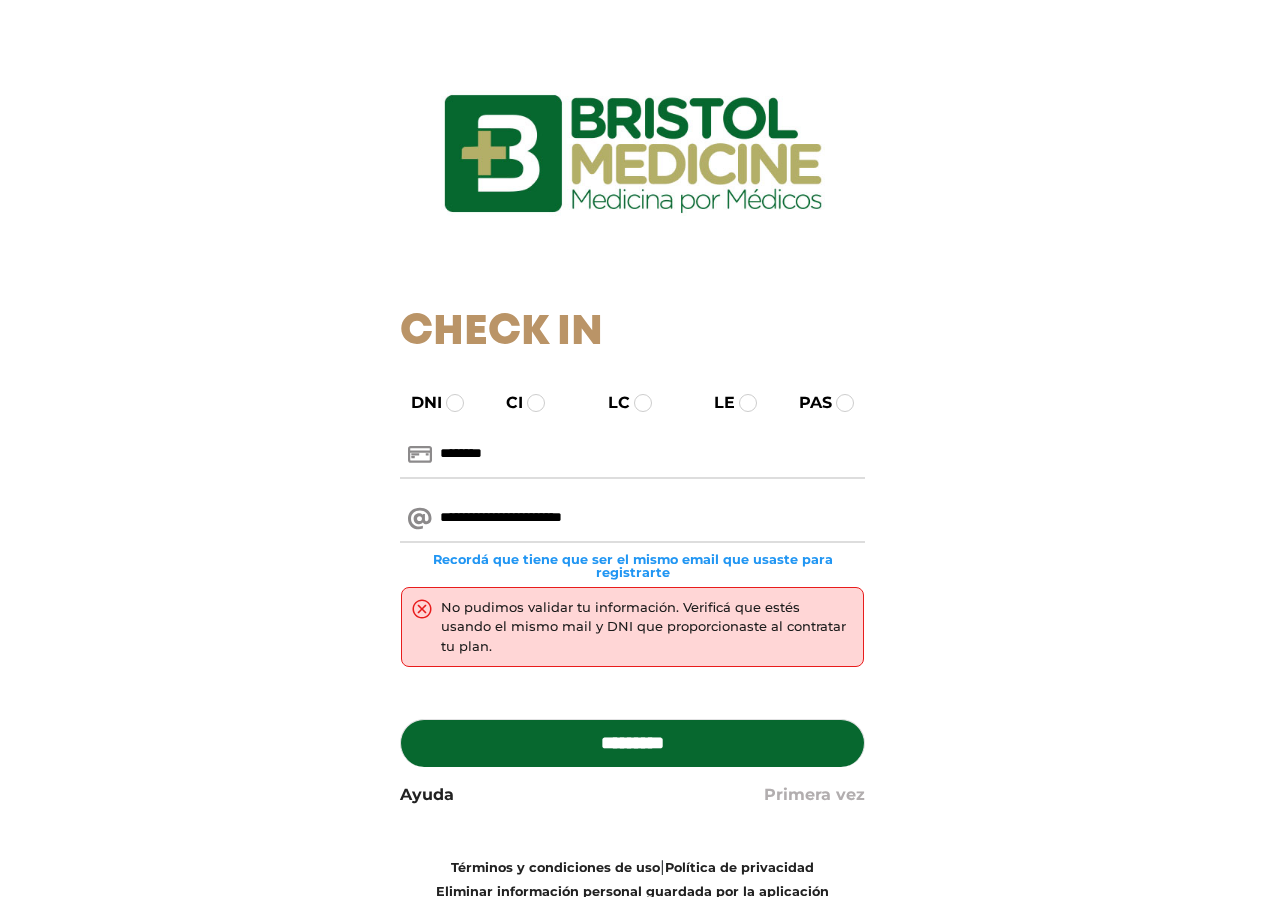click on "Primera vez" at bounding box center [814, 795] 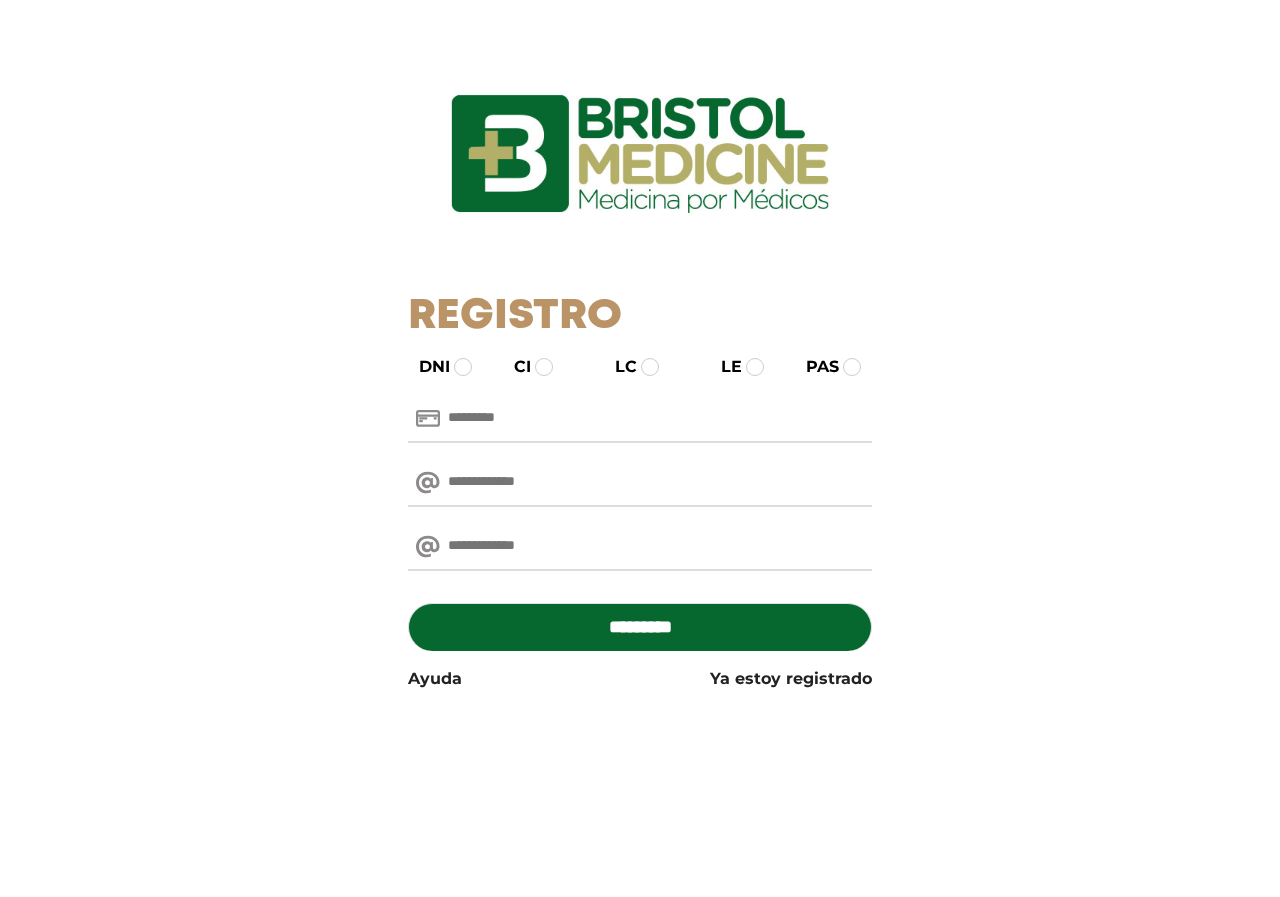 scroll, scrollTop: 0, scrollLeft: 0, axis: both 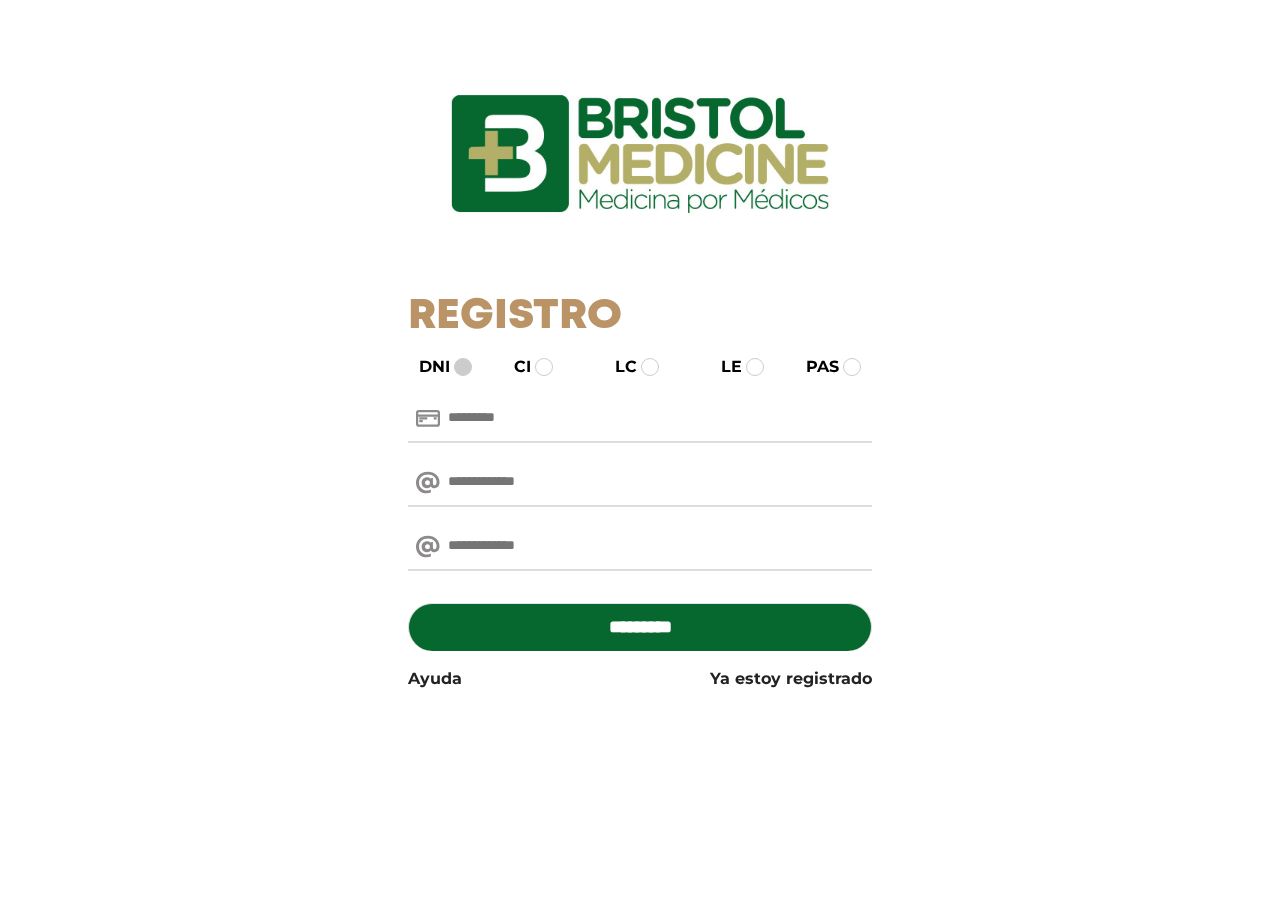 click at bounding box center (463, 367) 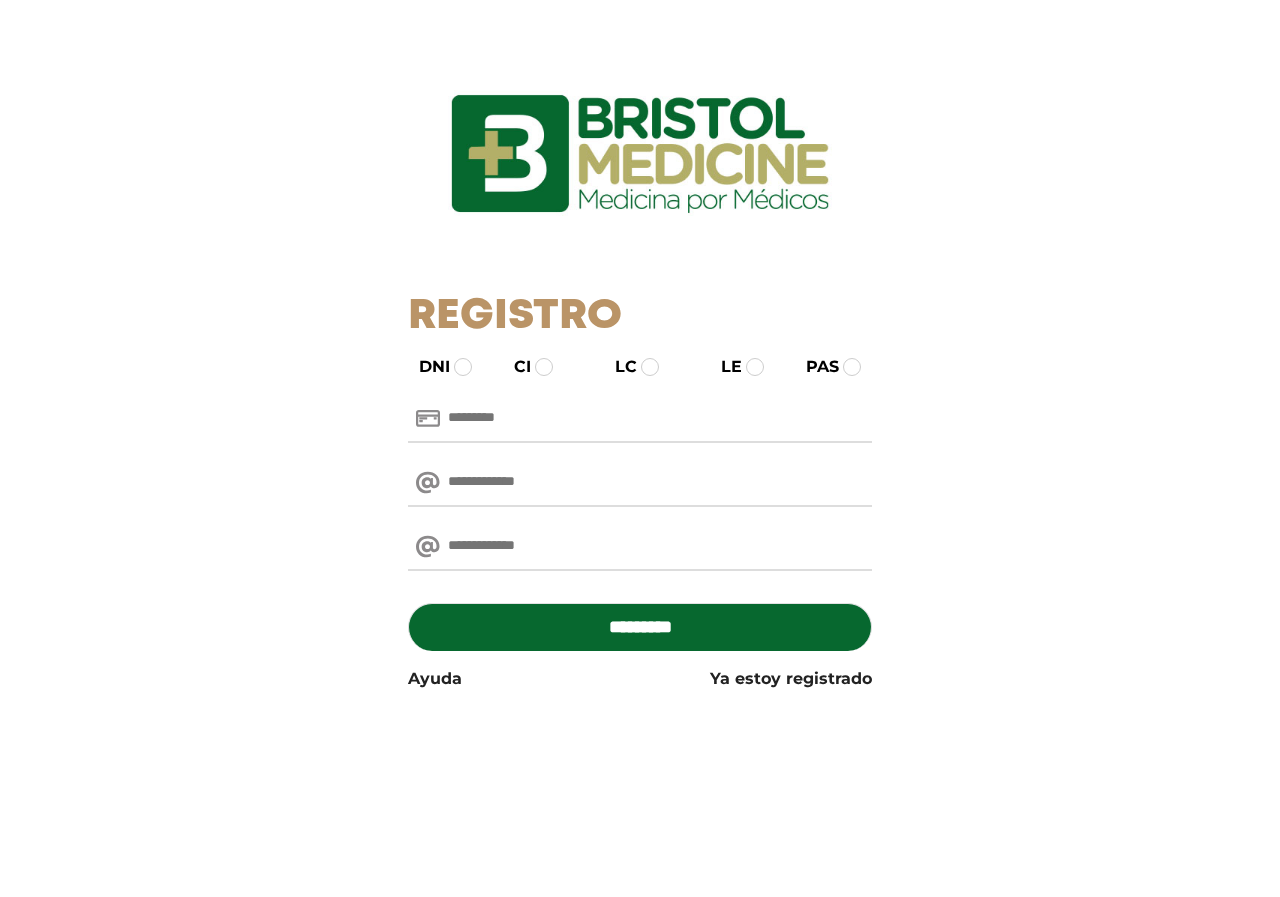 click at bounding box center (640, 419) 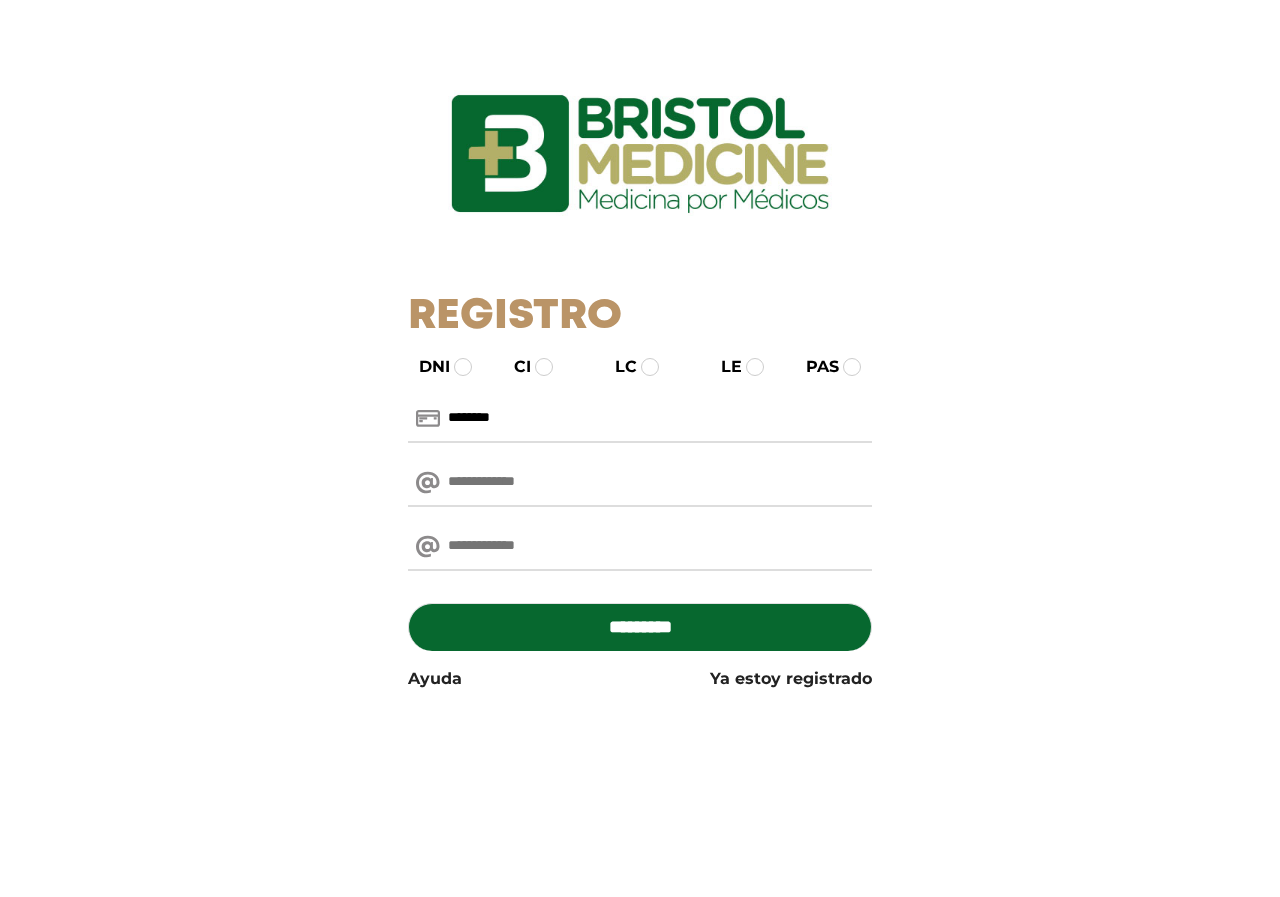 click at bounding box center (640, 483) 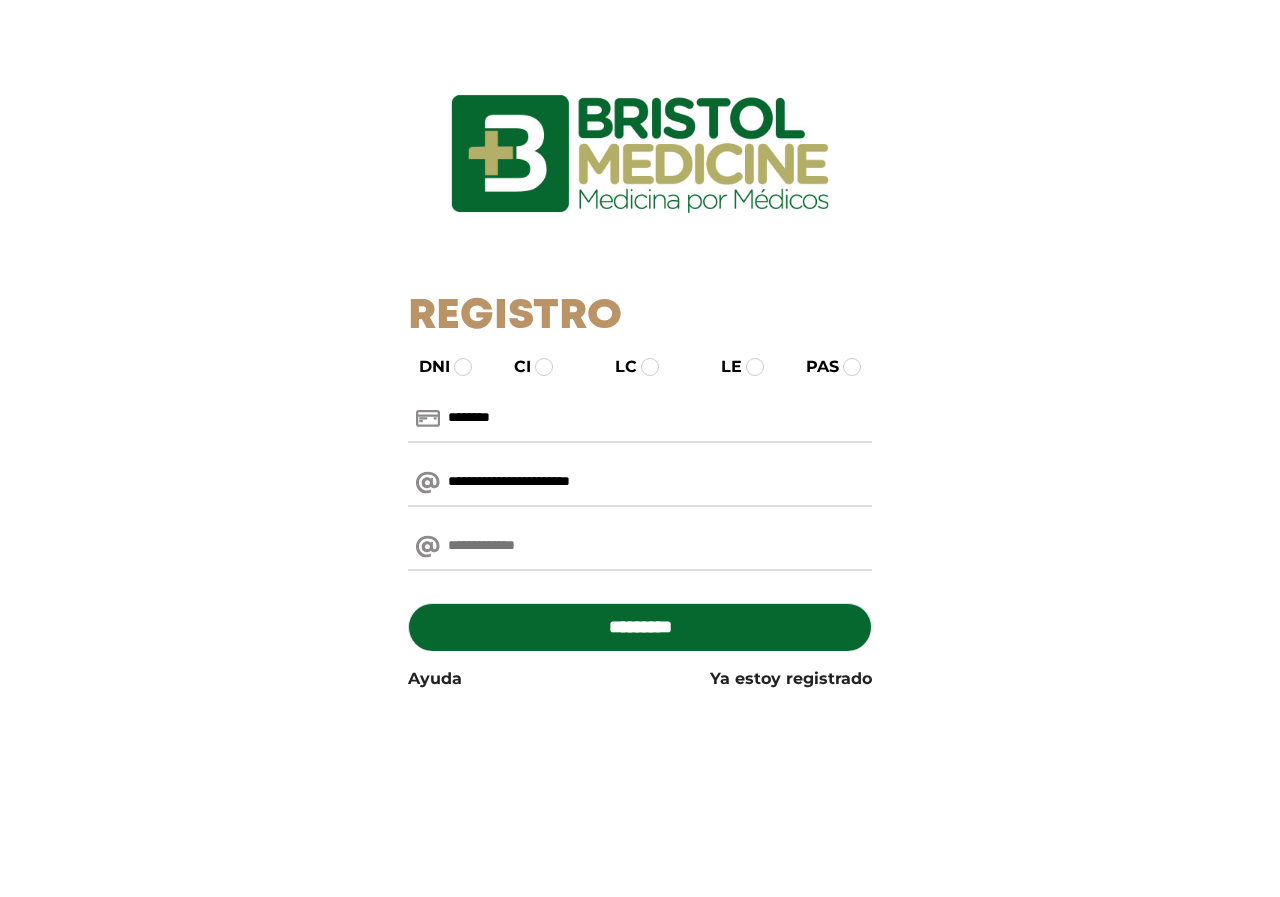 type on "**********" 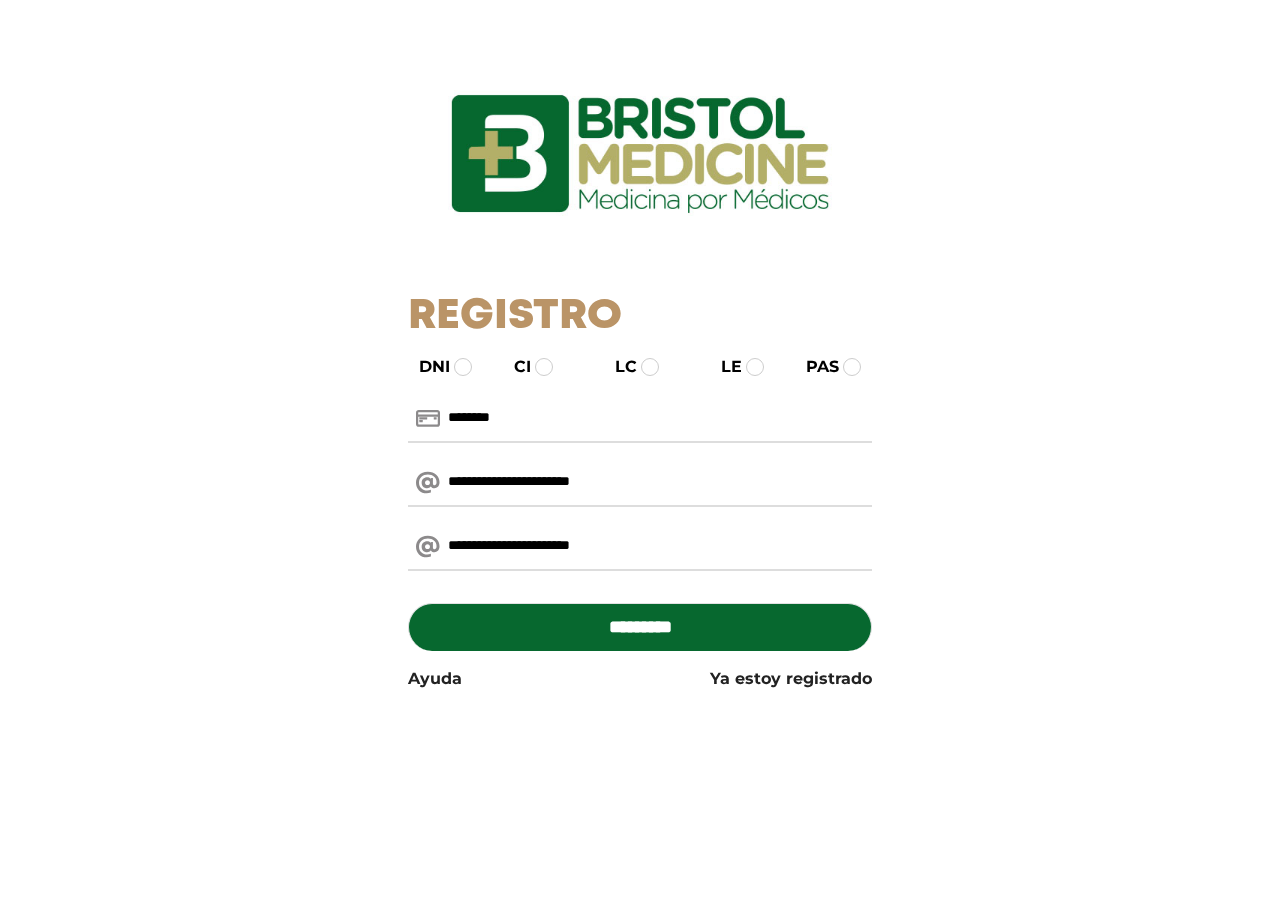 click on "*********" at bounding box center [640, 627] 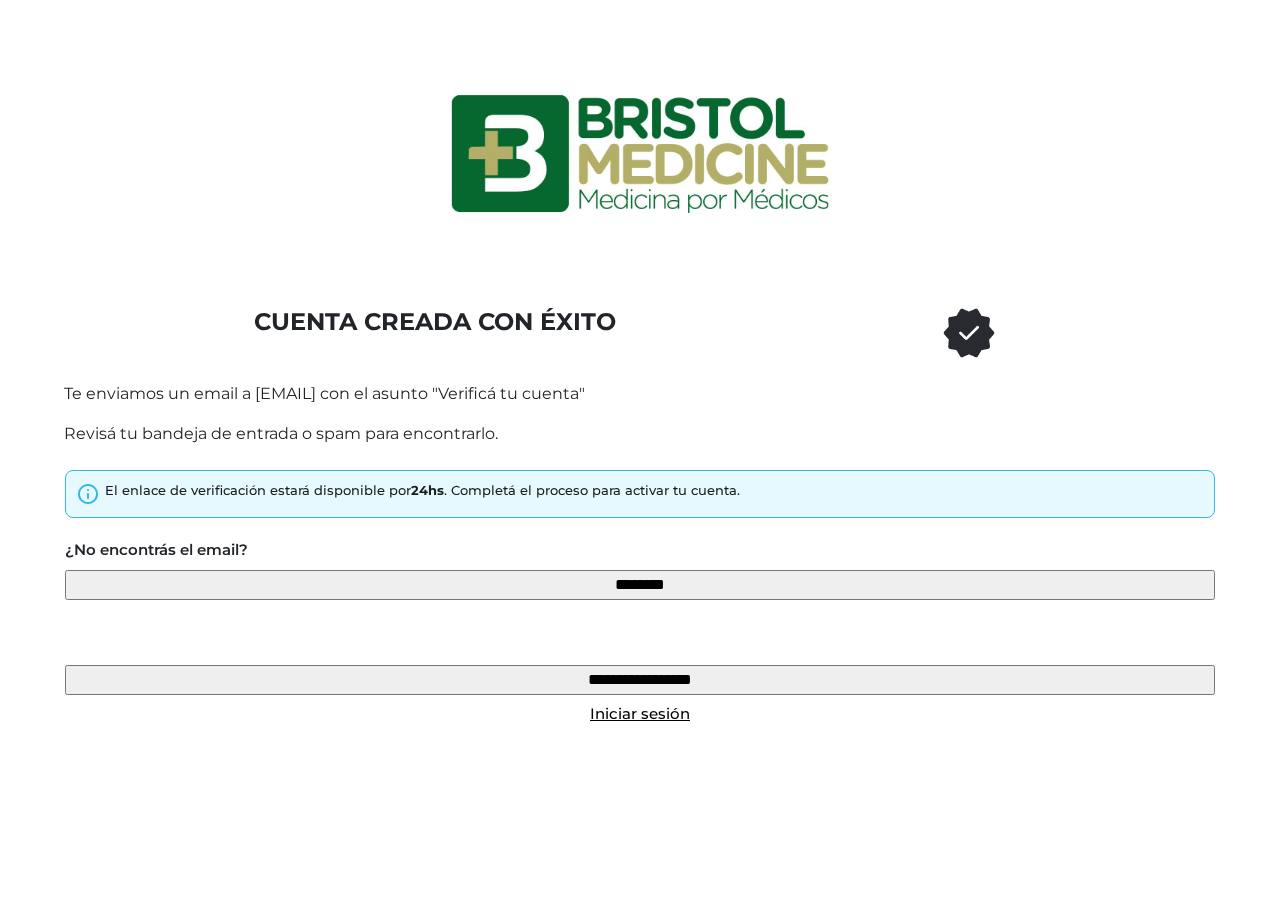 scroll, scrollTop: 0, scrollLeft: 0, axis: both 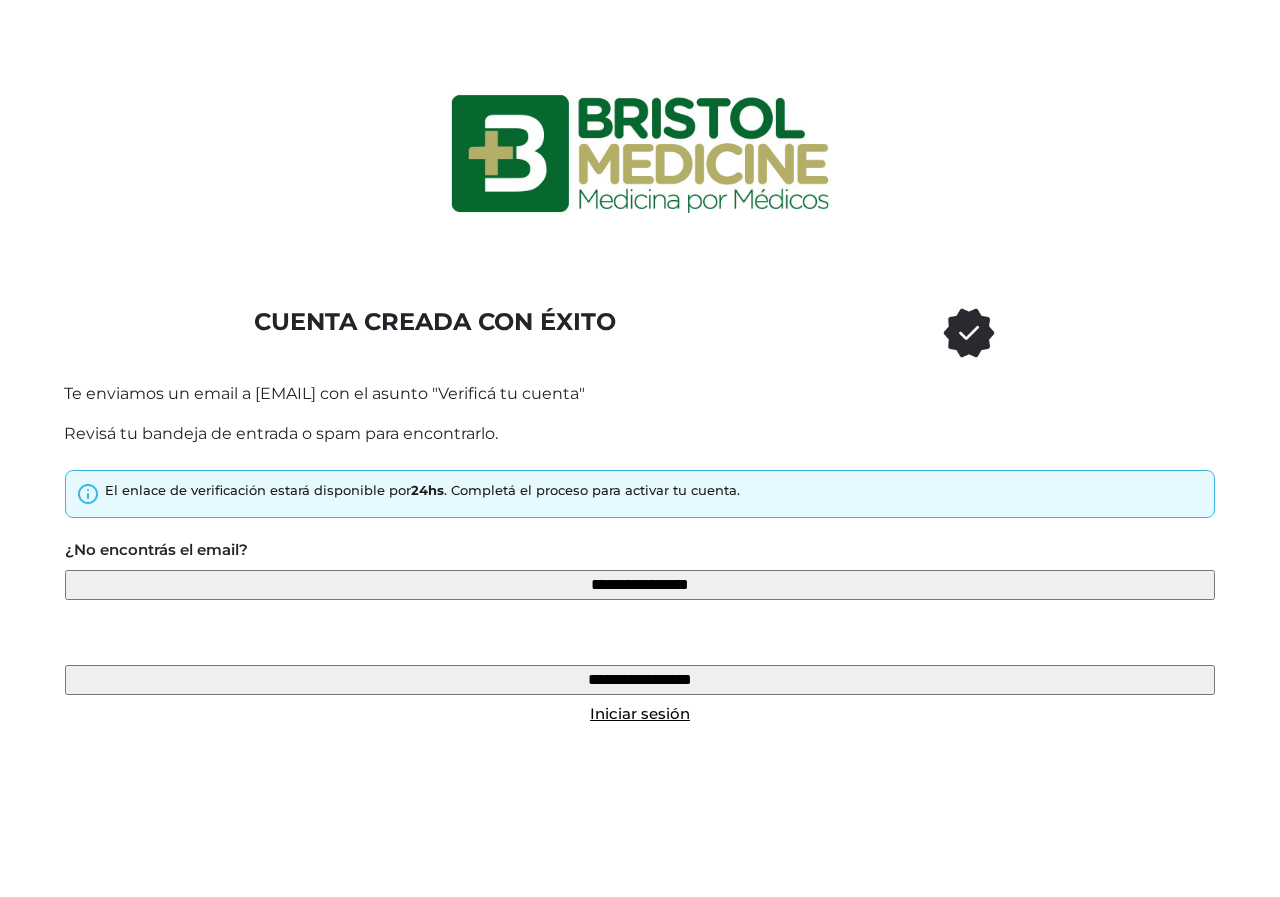 type on "**********" 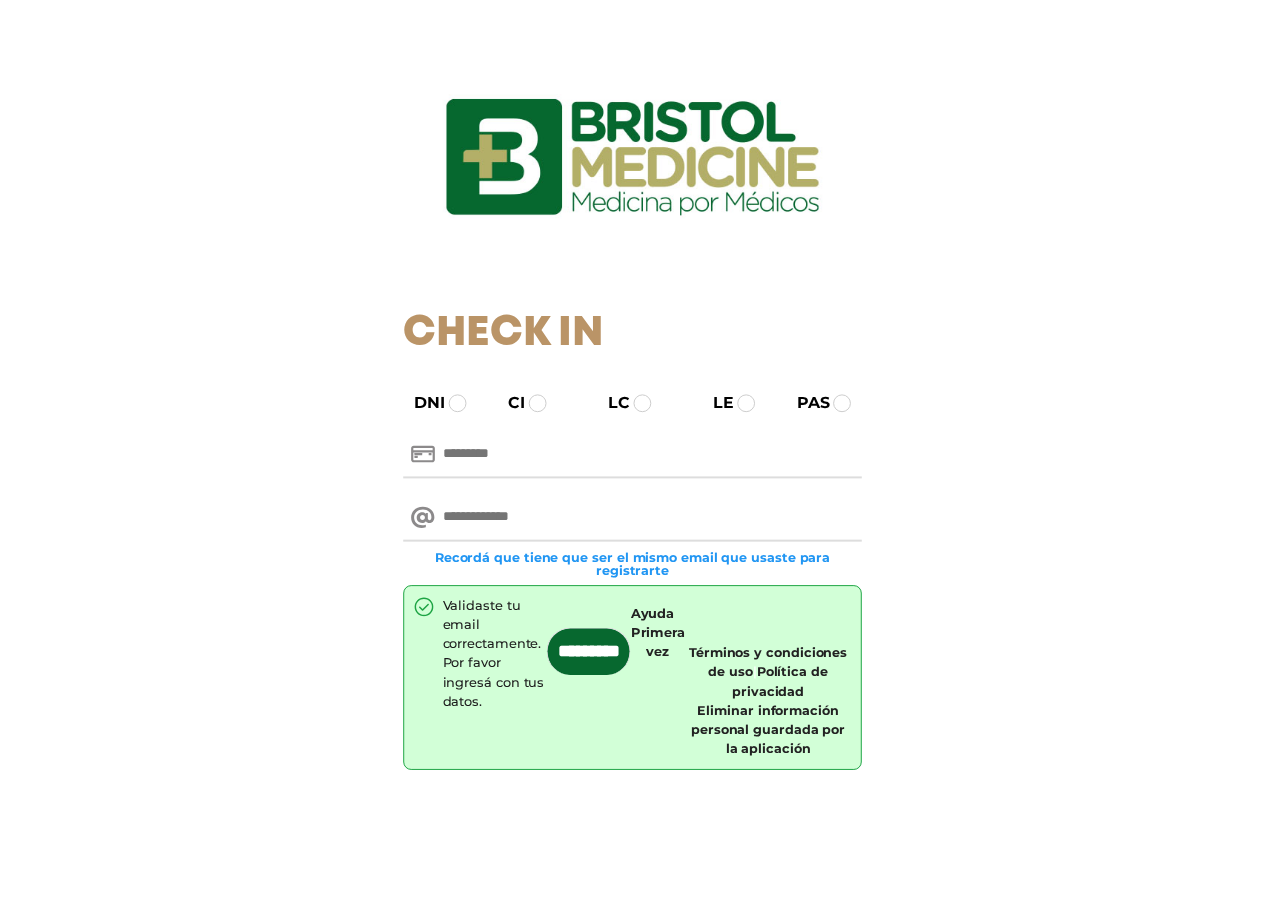 scroll, scrollTop: 0, scrollLeft: 0, axis: both 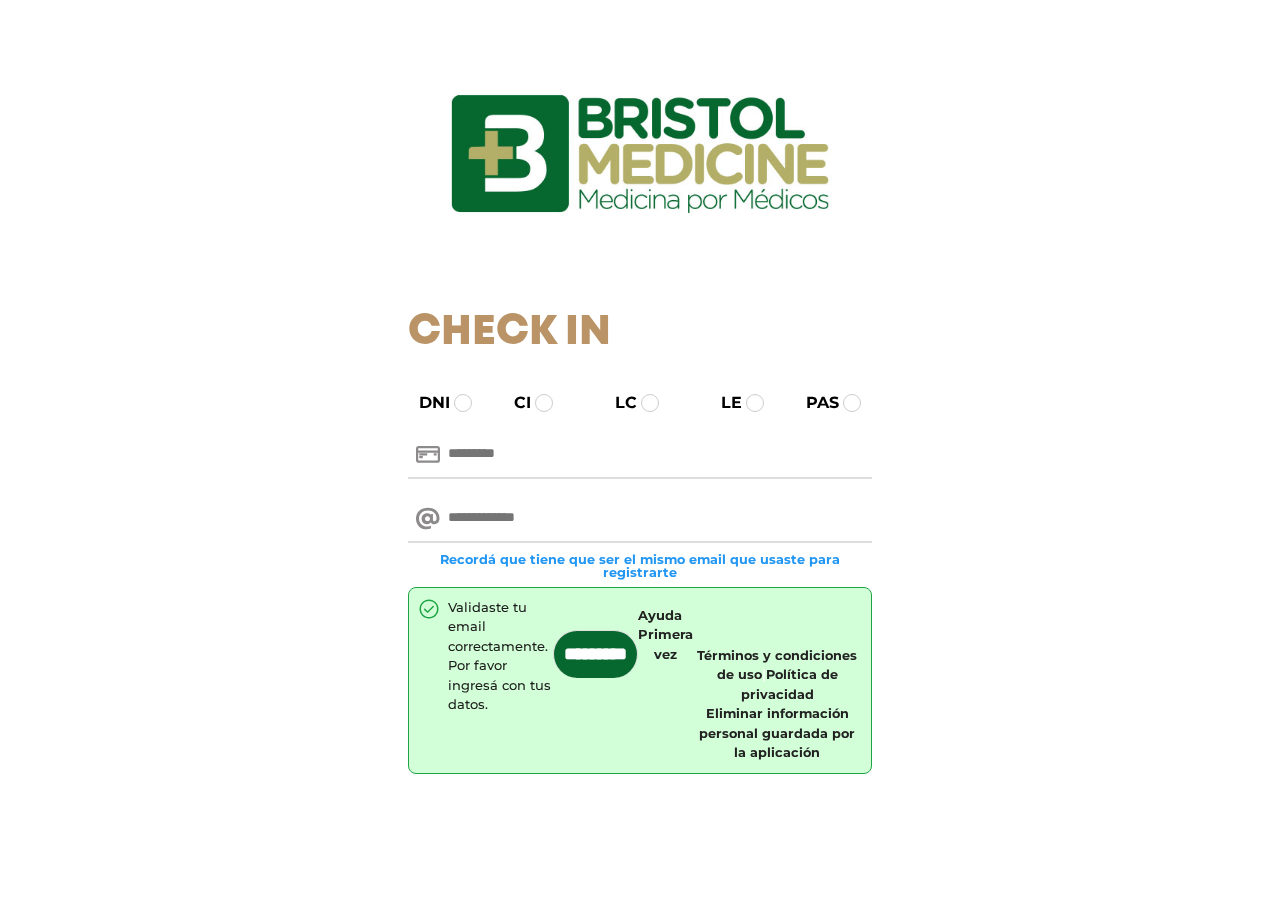 click at bounding box center (640, 455) 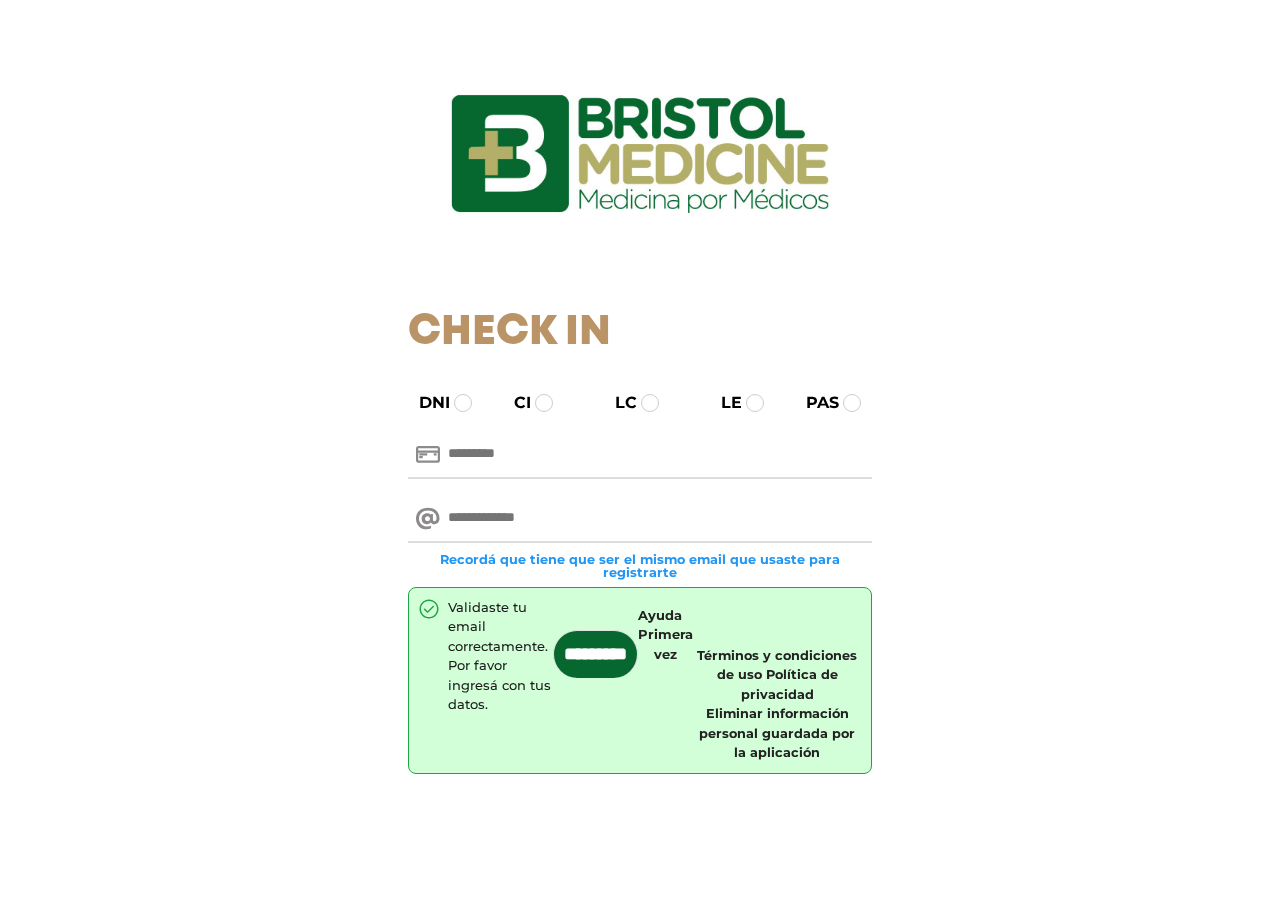 type on "********" 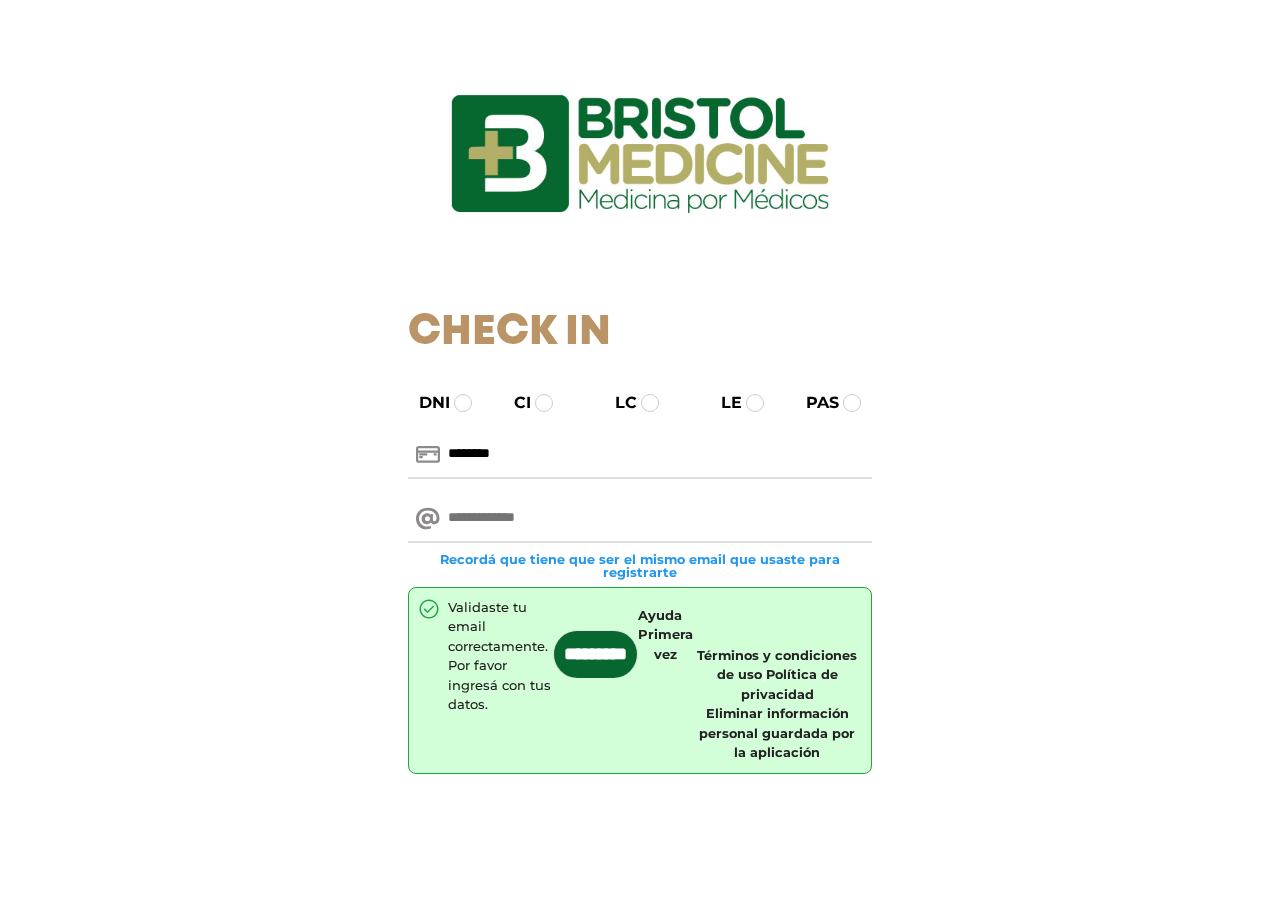 click at bounding box center [640, 519] 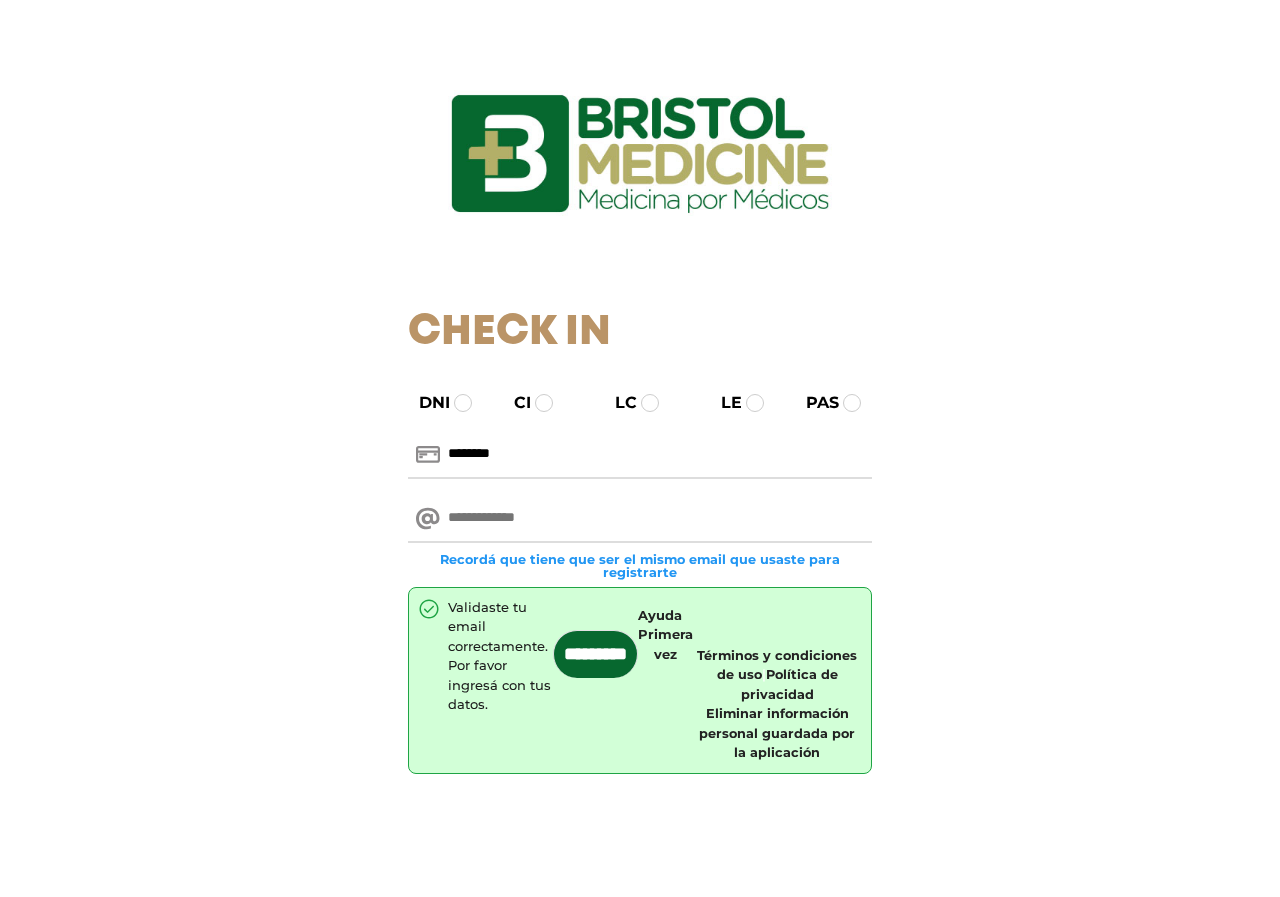 type on "**********" 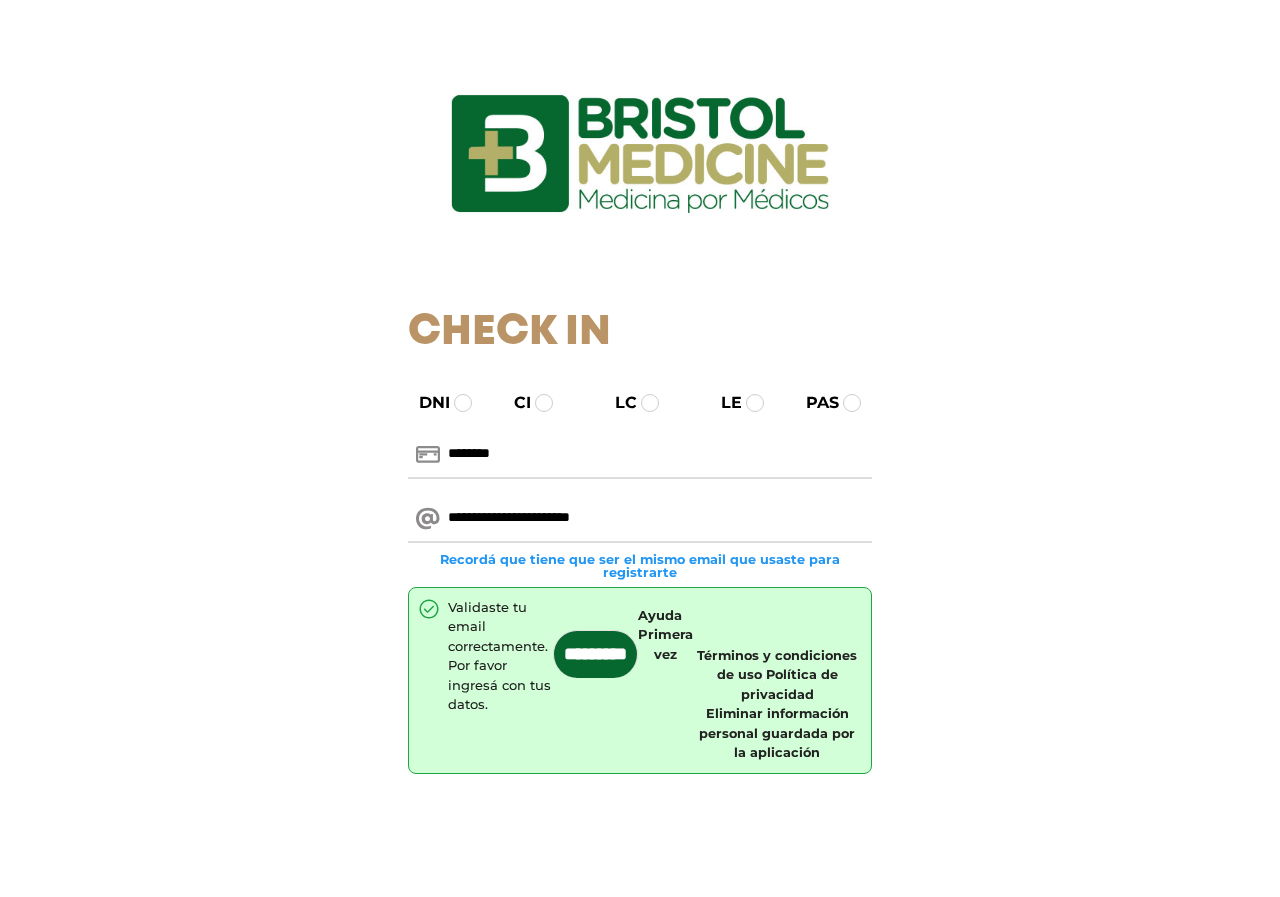 click on "*********" at bounding box center (595, 654) 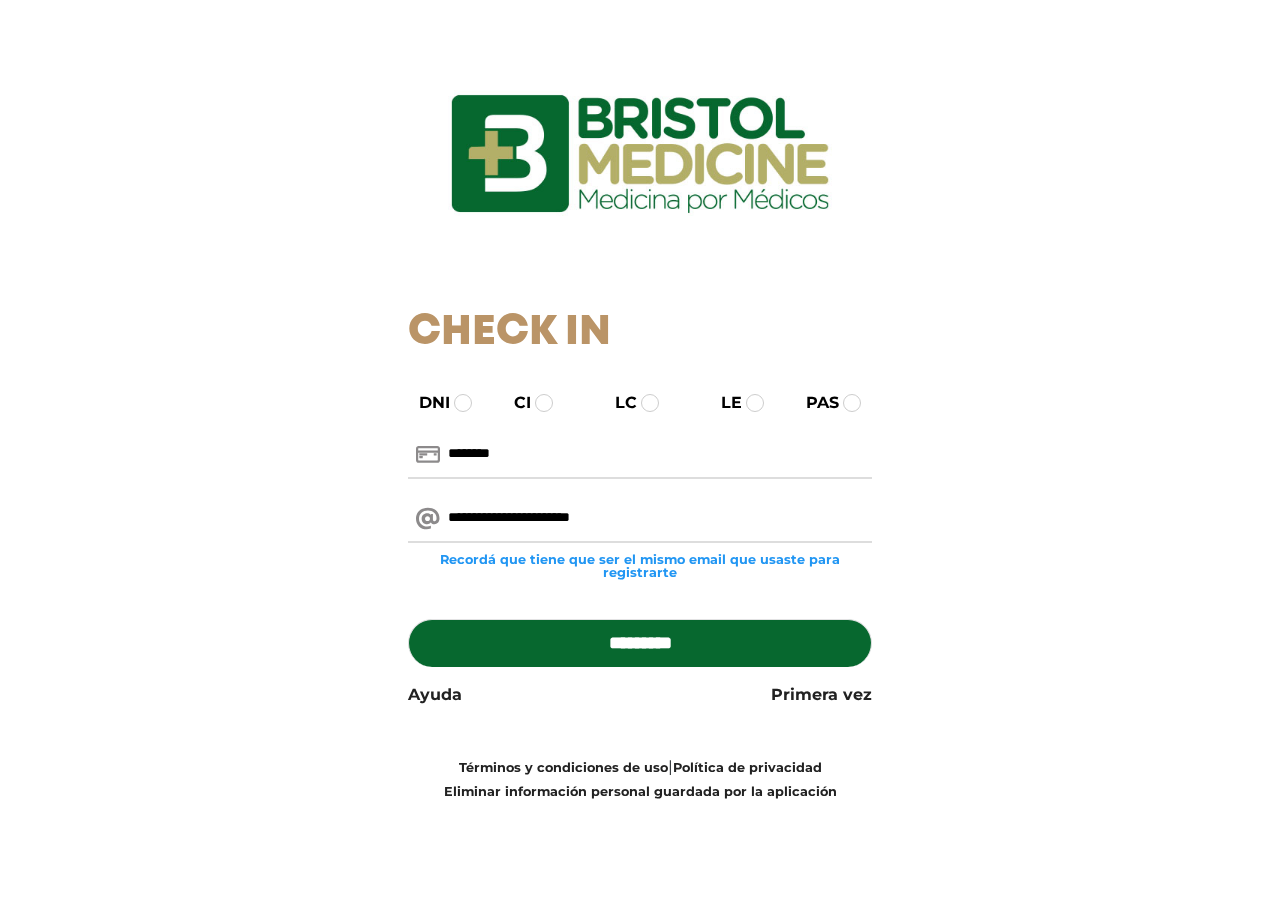 scroll, scrollTop: 0, scrollLeft: 0, axis: both 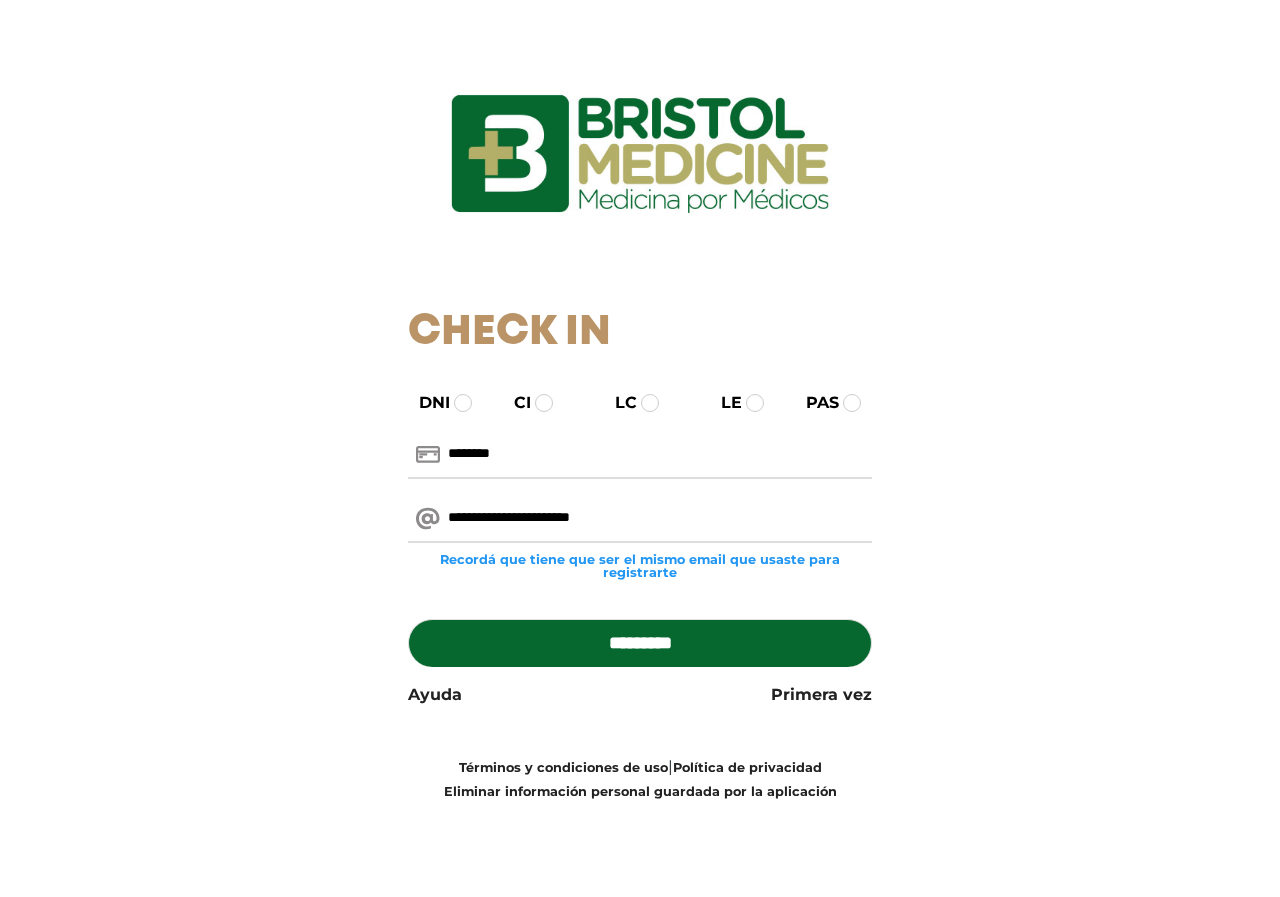 click on "*********" at bounding box center (640, 643) 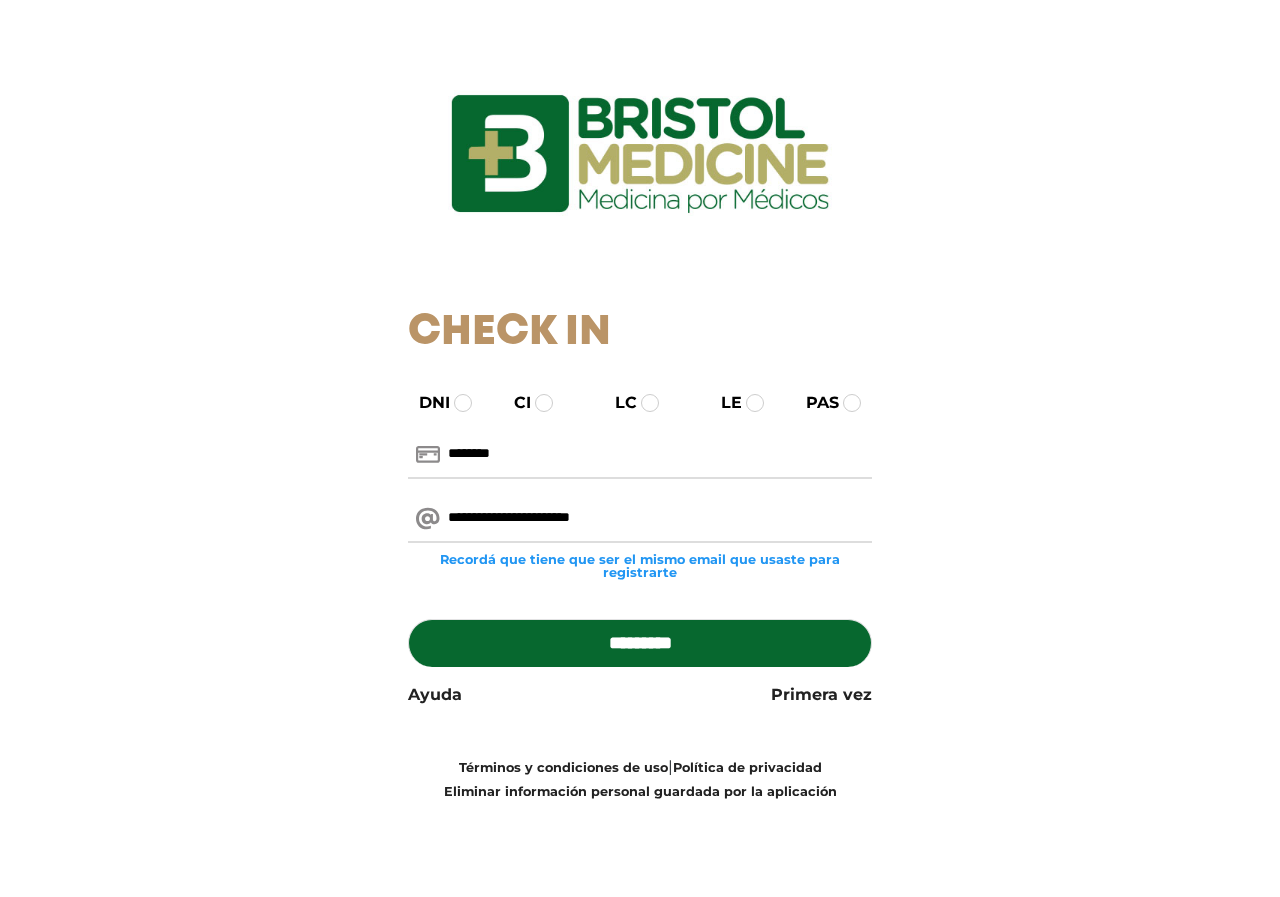 scroll, scrollTop: 0, scrollLeft: 0, axis: both 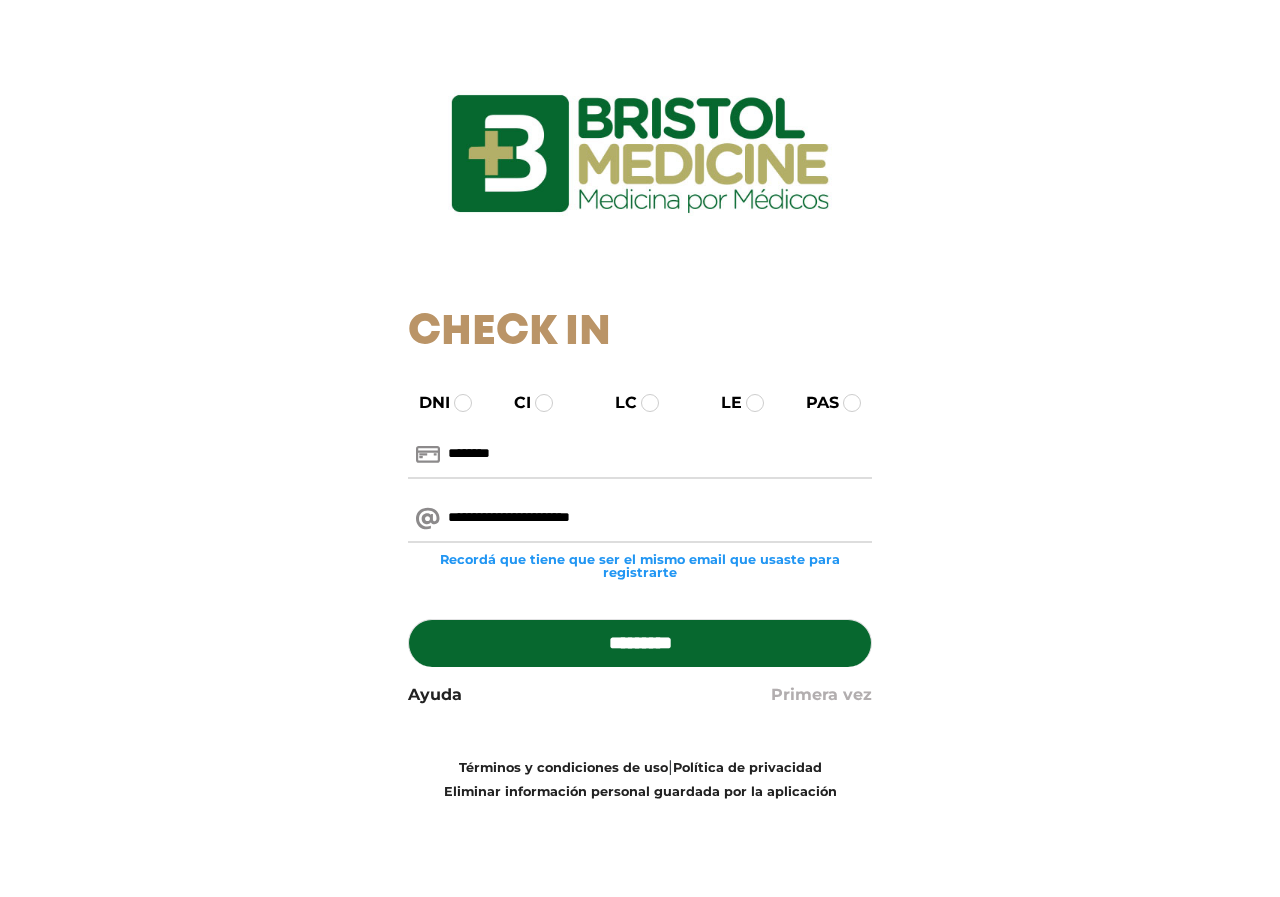 click on "Primera vez" at bounding box center (821, 695) 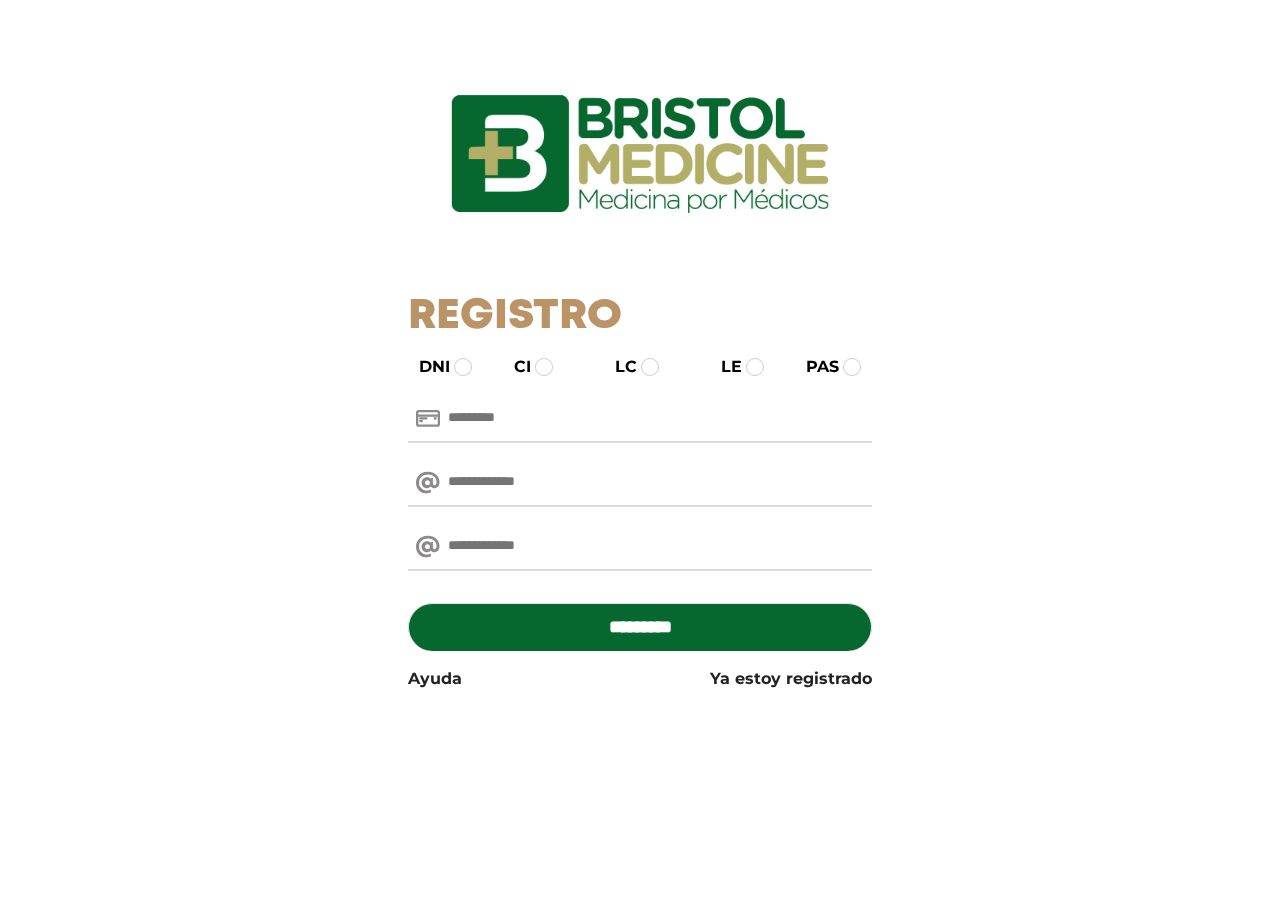 scroll, scrollTop: 0, scrollLeft: 0, axis: both 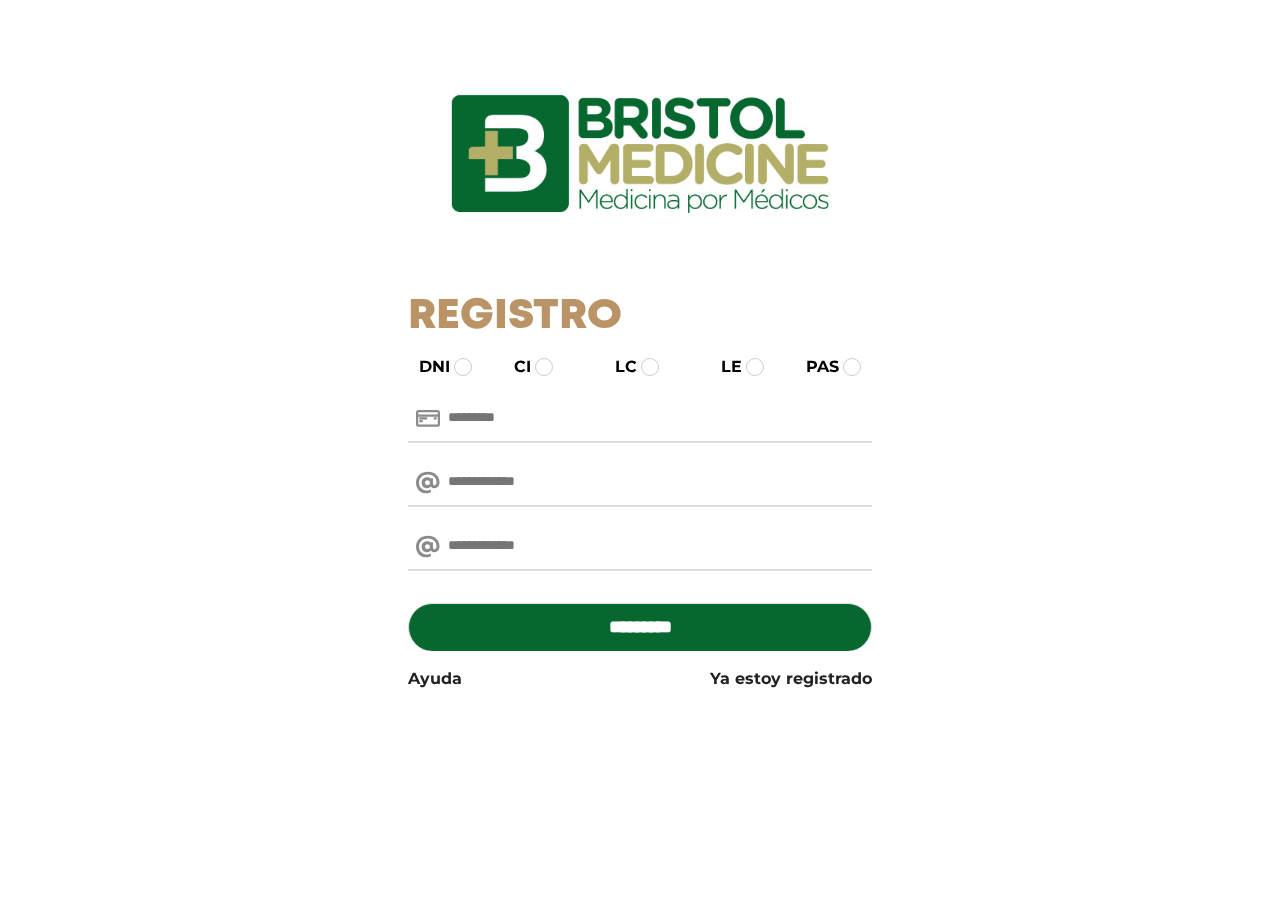 click at bounding box center [640, 419] 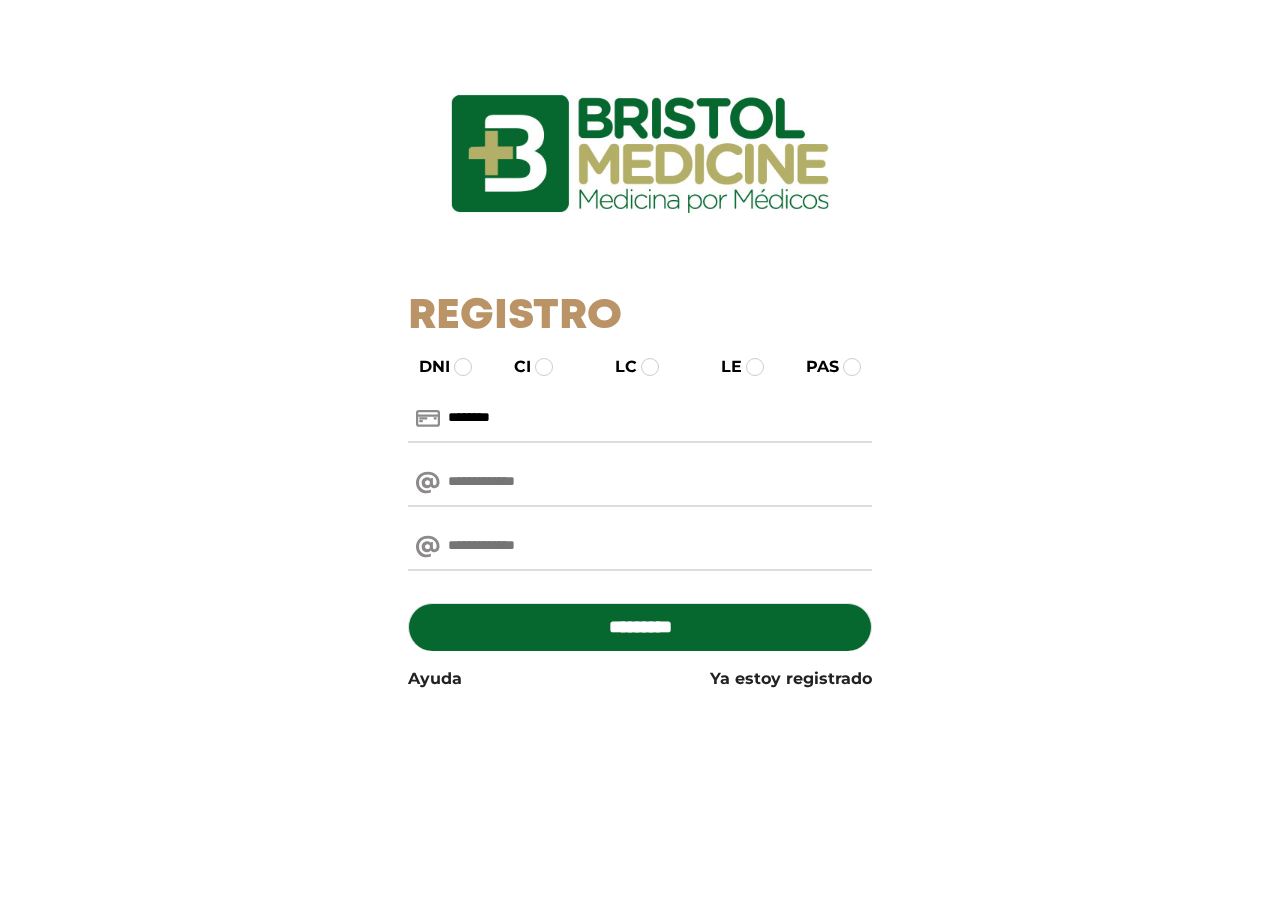 click at bounding box center [640, 483] 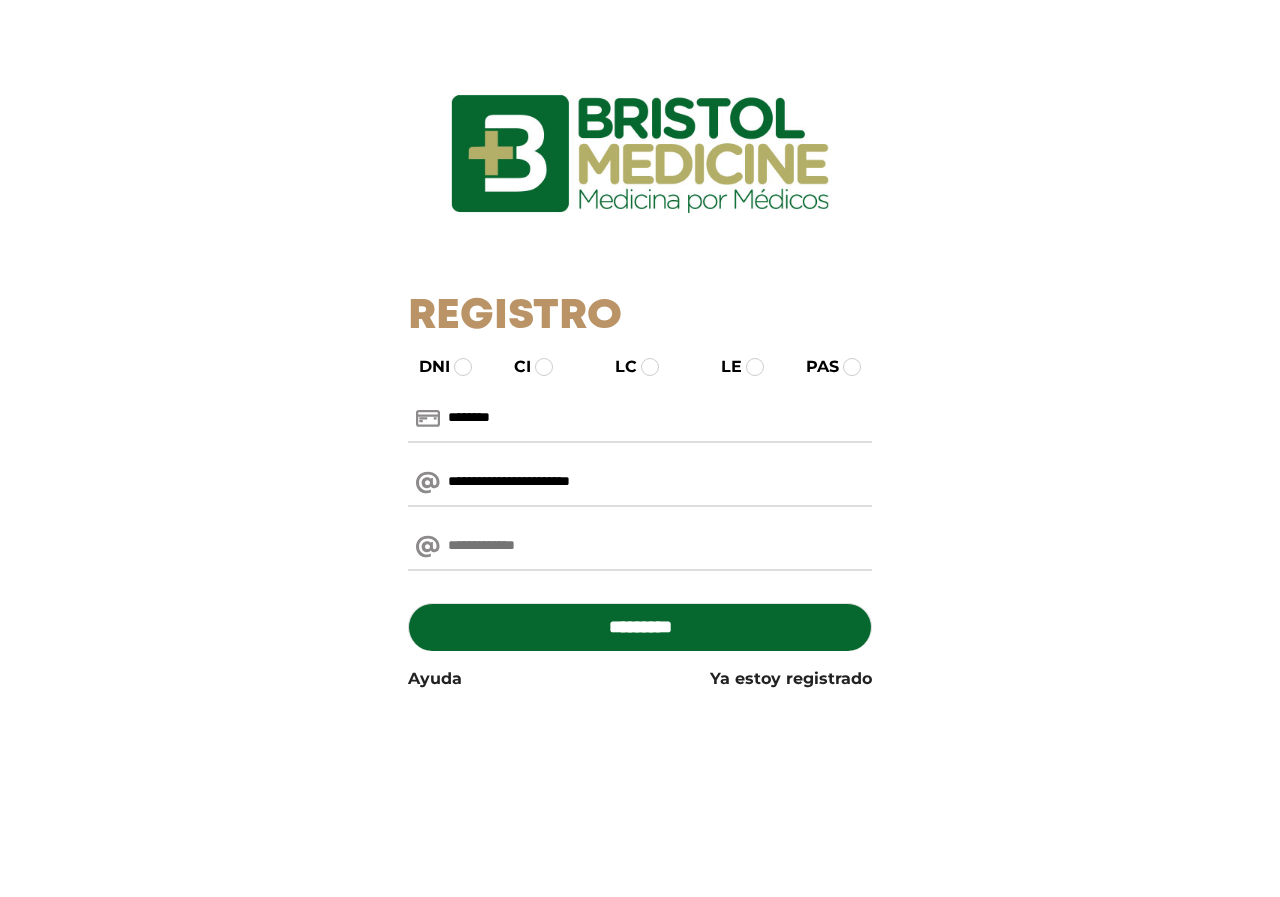 type on "**********" 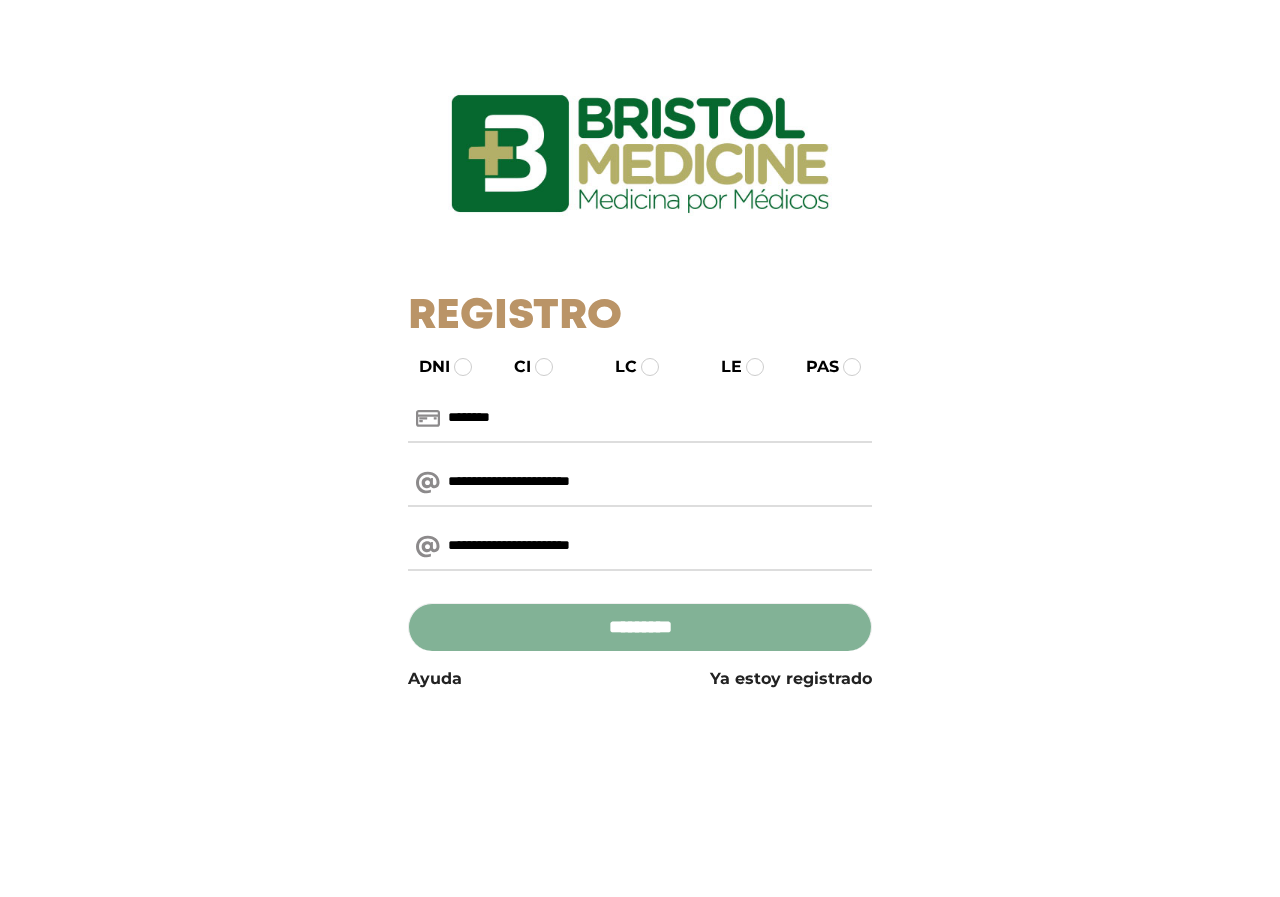 click on "*********" at bounding box center [640, 627] 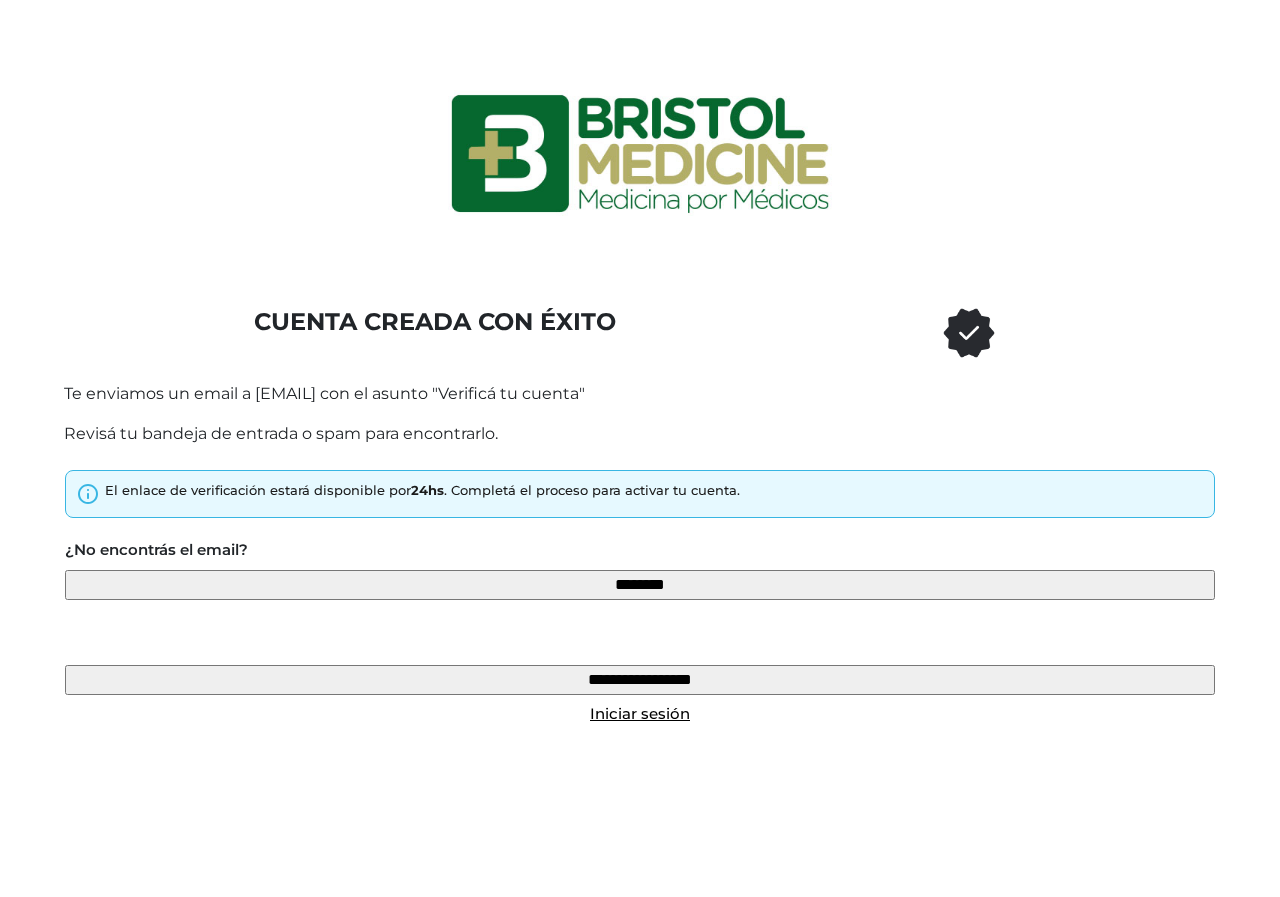 scroll, scrollTop: 0, scrollLeft: 0, axis: both 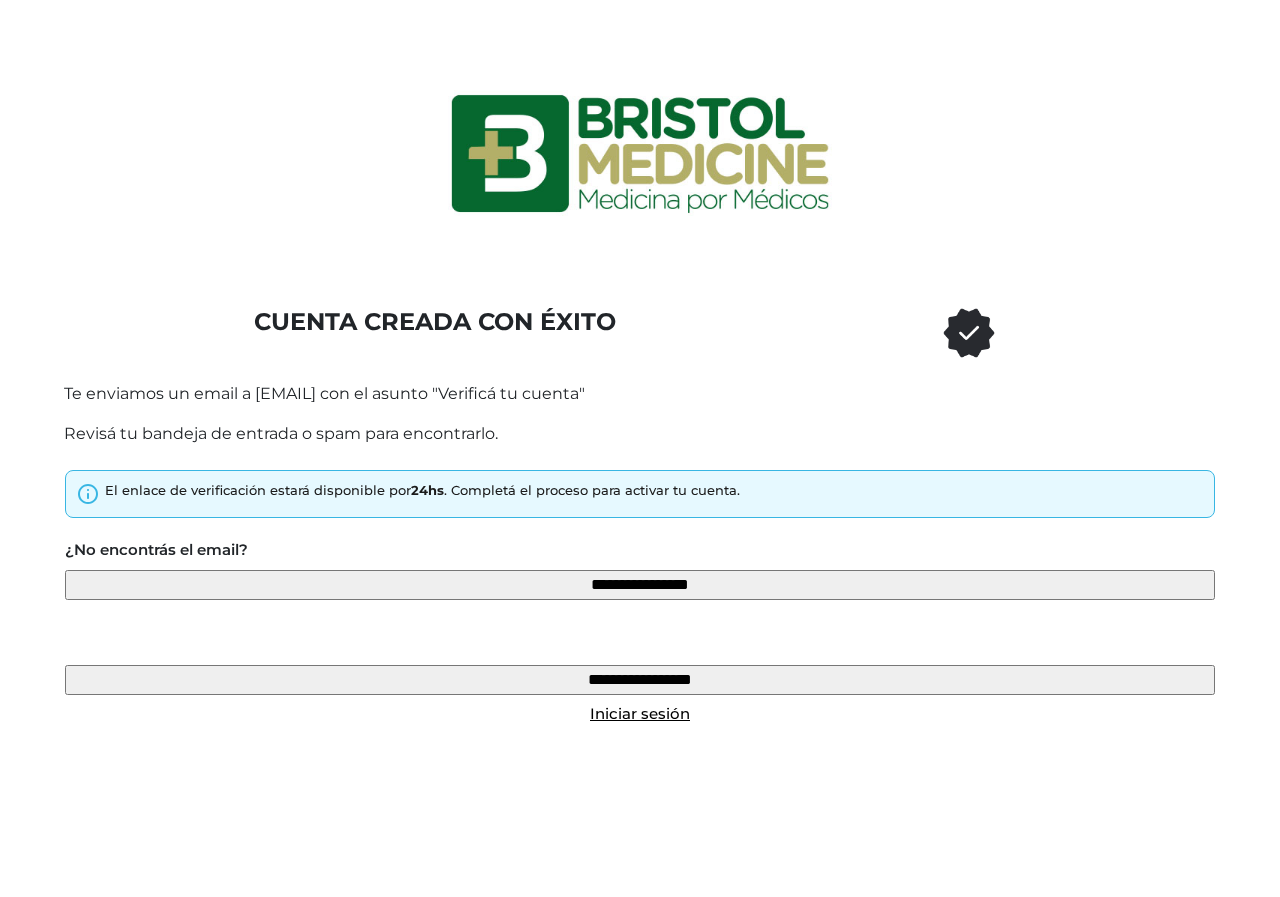 click on "**********" at bounding box center [640, 585] 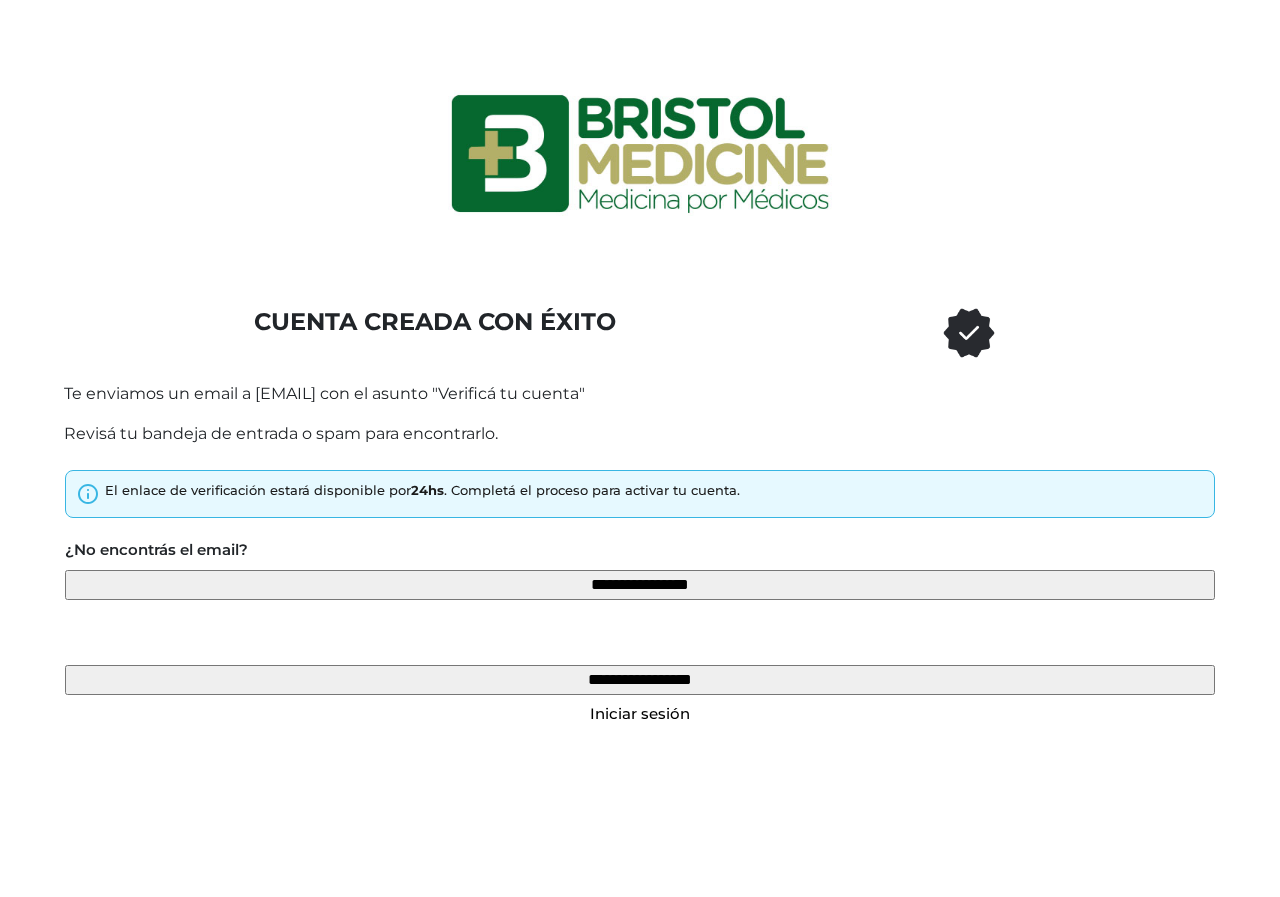 type on "**********" 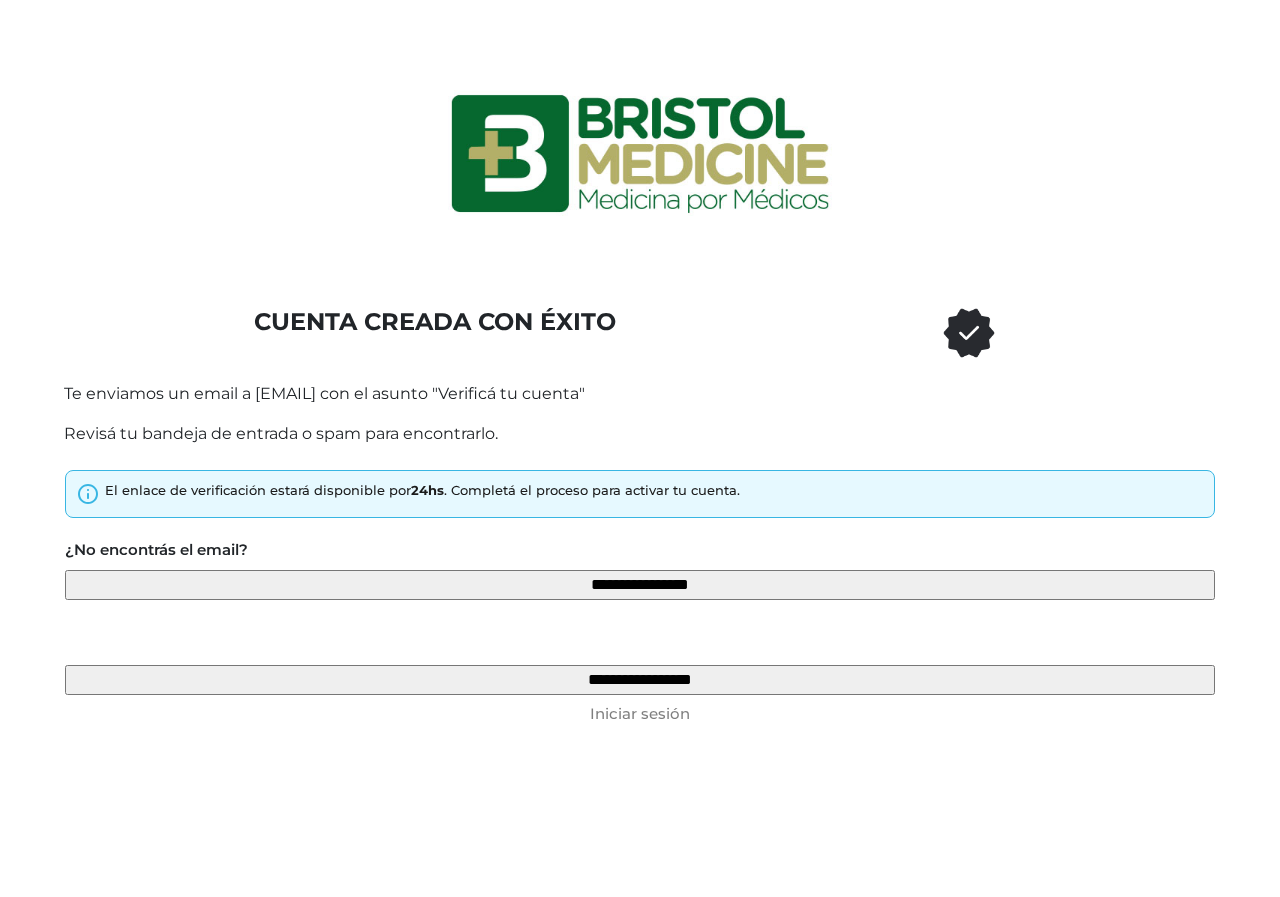 click on "Iniciar sesión" at bounding box center (640, 713) 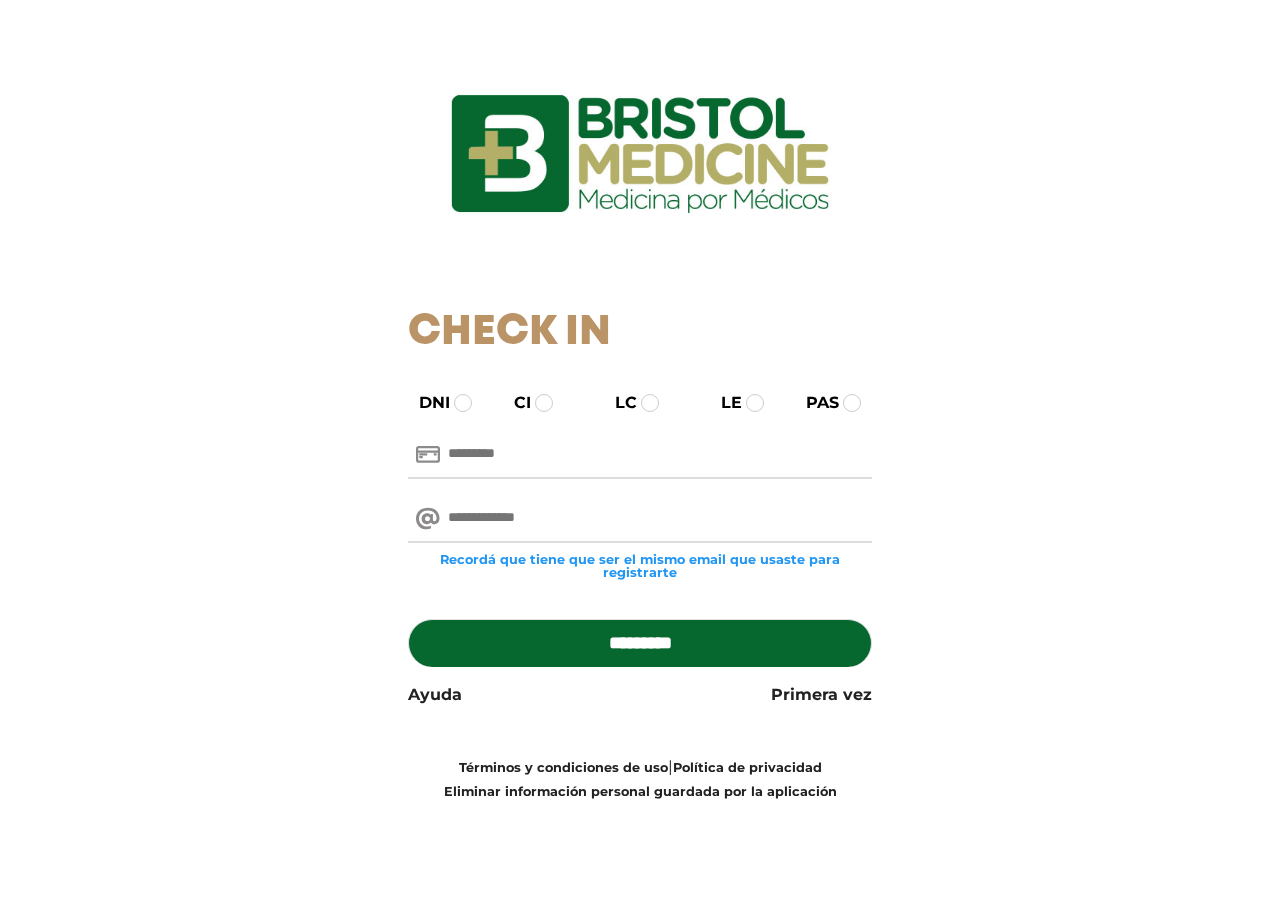 scroll, scrollTop: 0, scrollLeft: 0, axis: both 